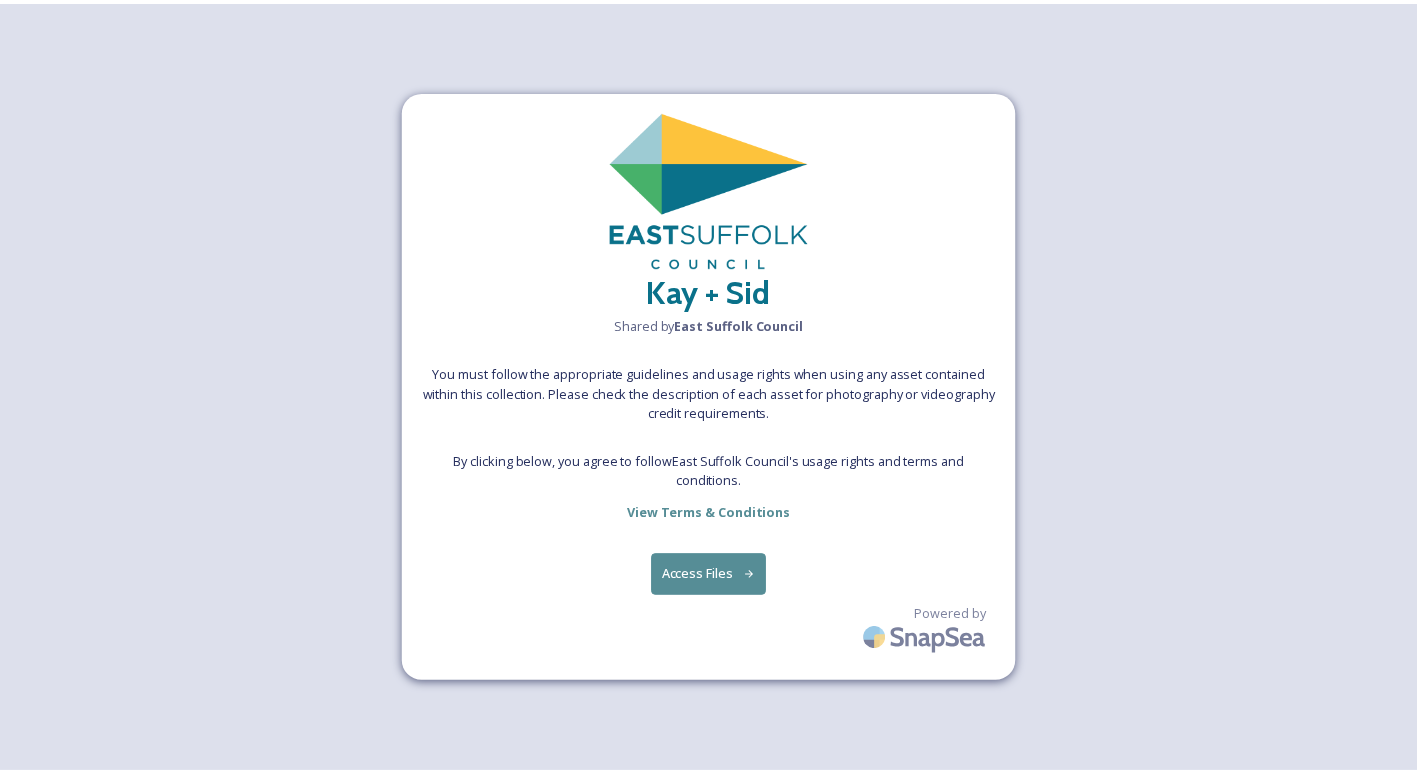 scroll, scrollTop: 0, scrollLeft: 0, axis: both 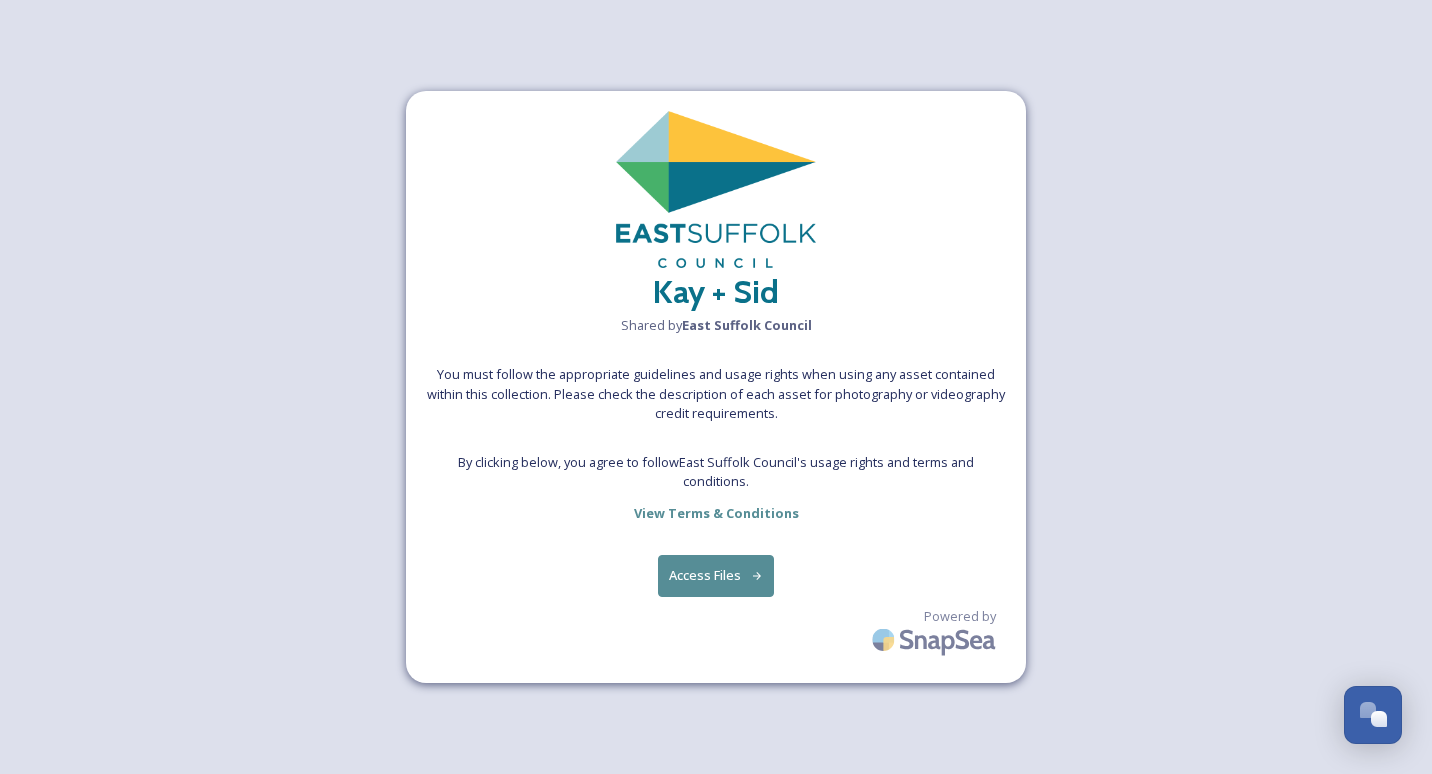 click on "Access Files" at bounding box center [716, 575] 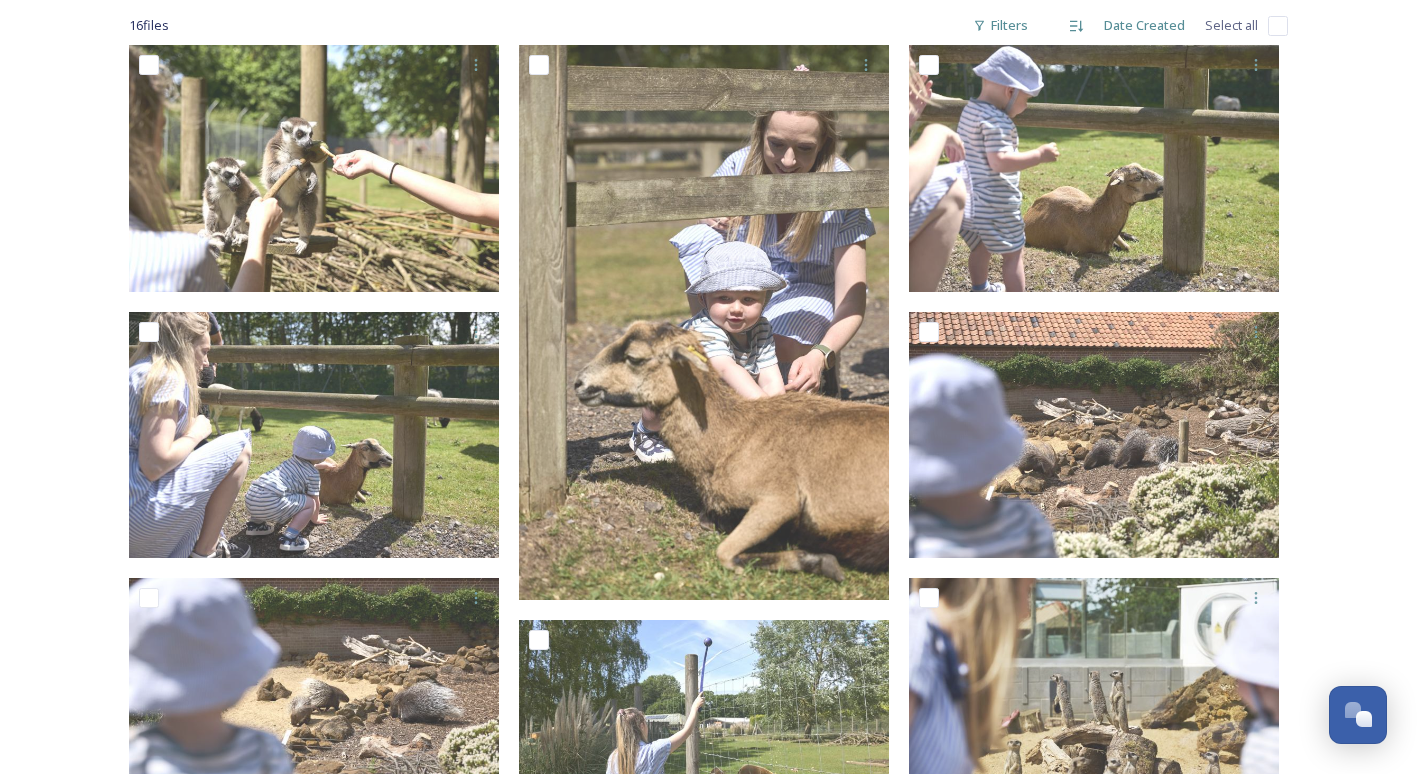 scroll, scrollTop: 200, scrollLeft: 0, axis: vertical 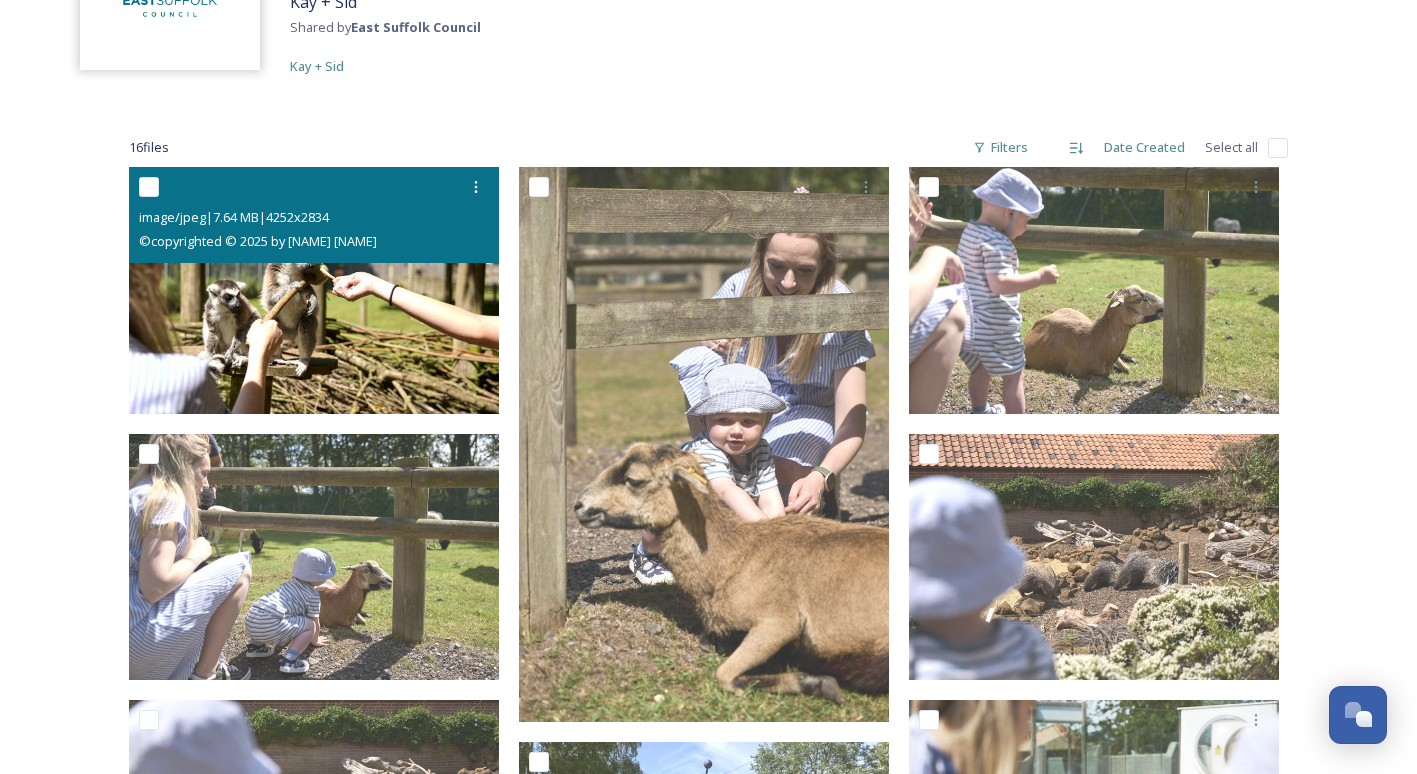 click at bounding box center (314, 290) 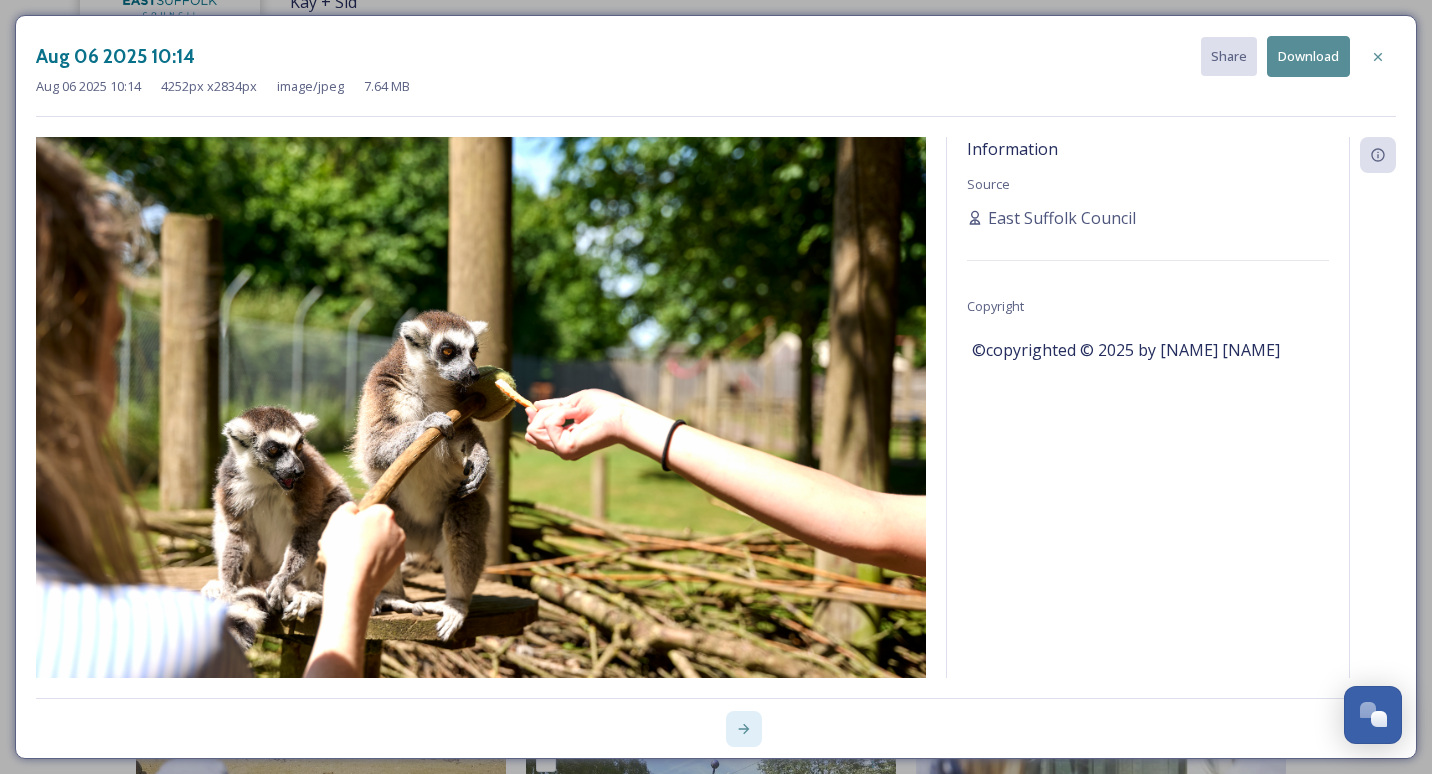 click 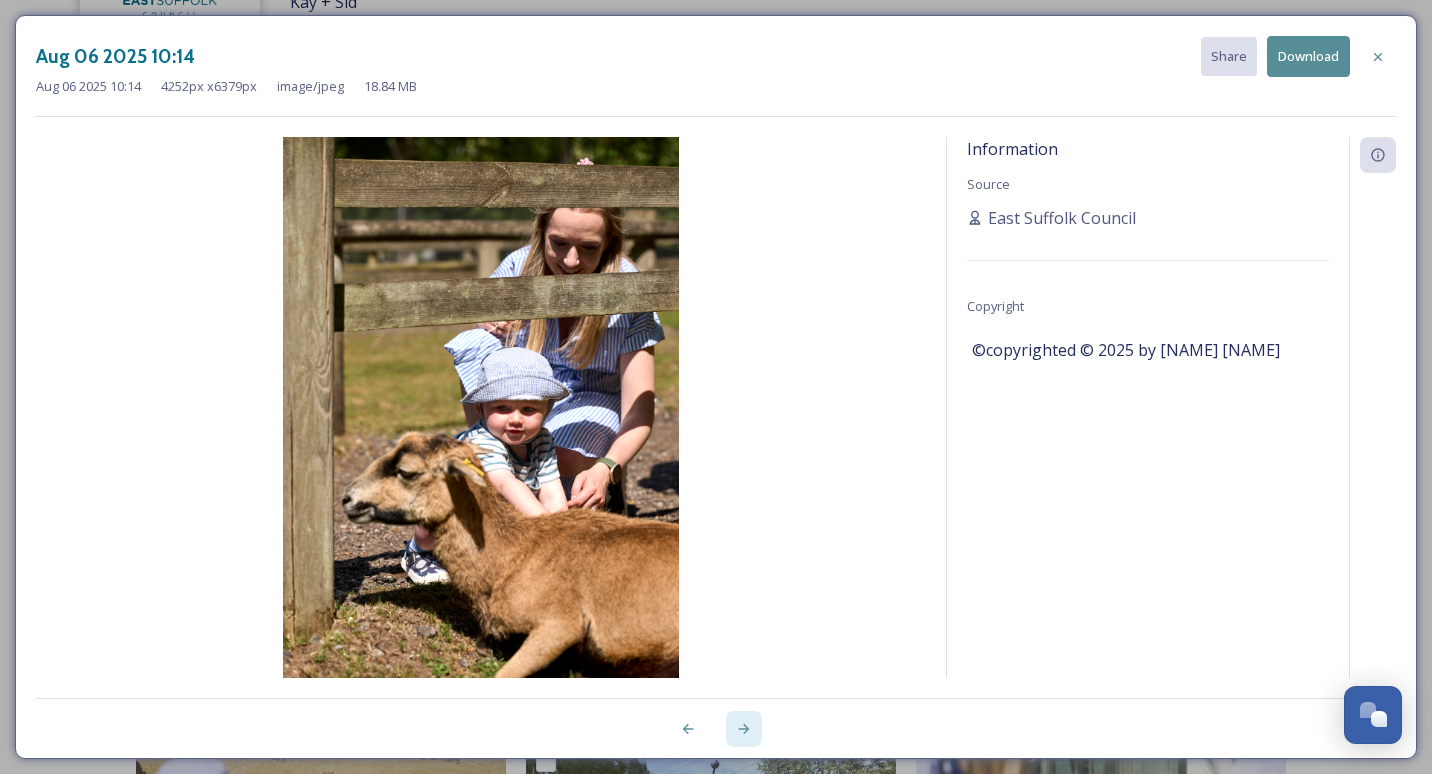 click 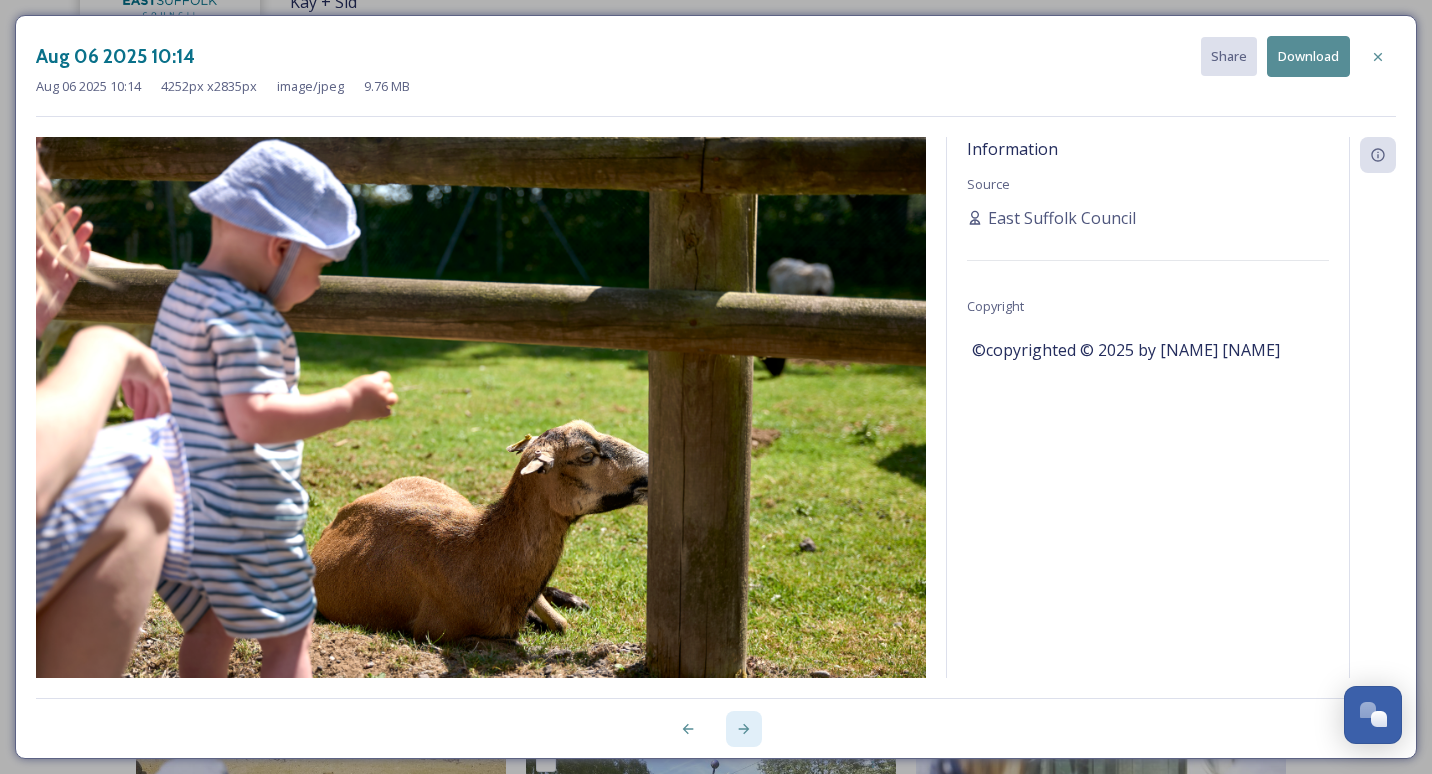 click 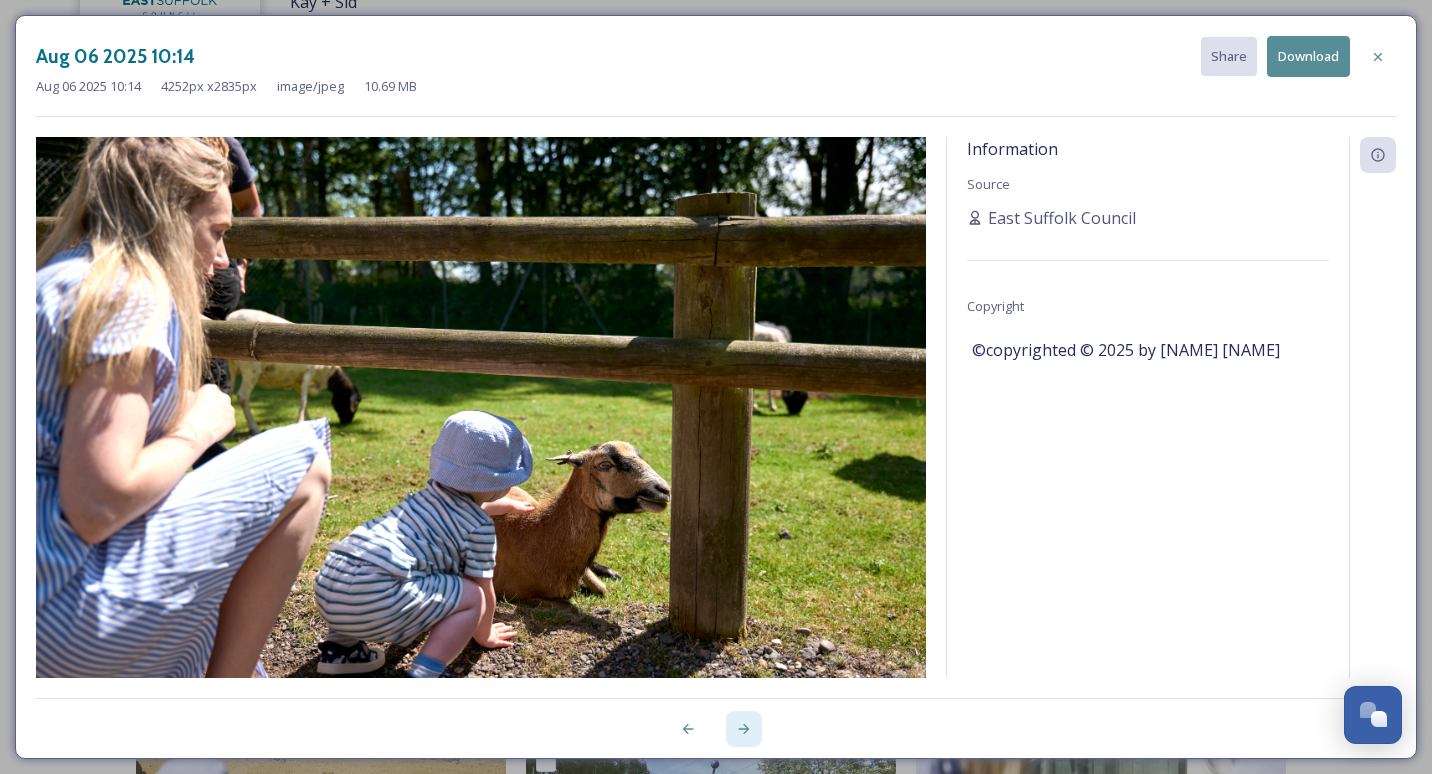 click 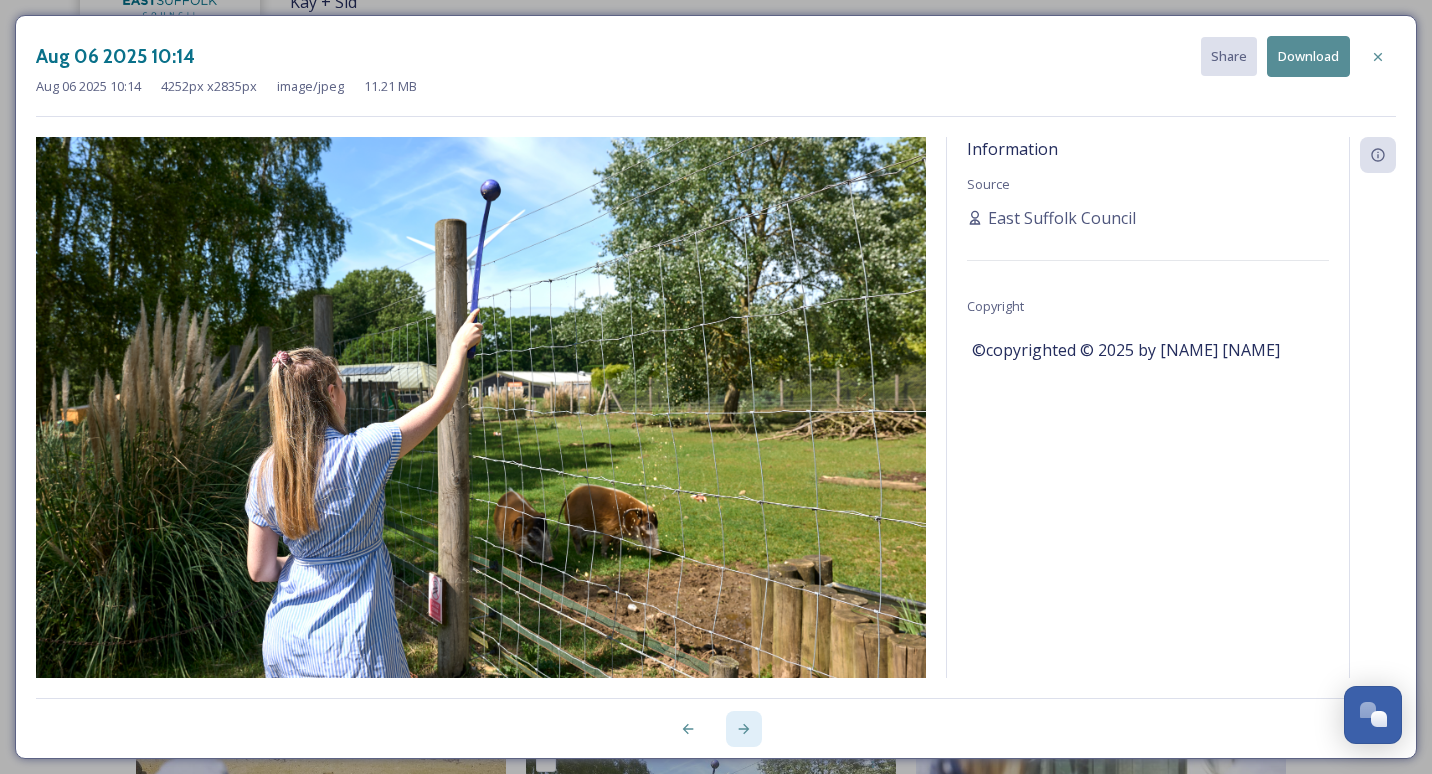click 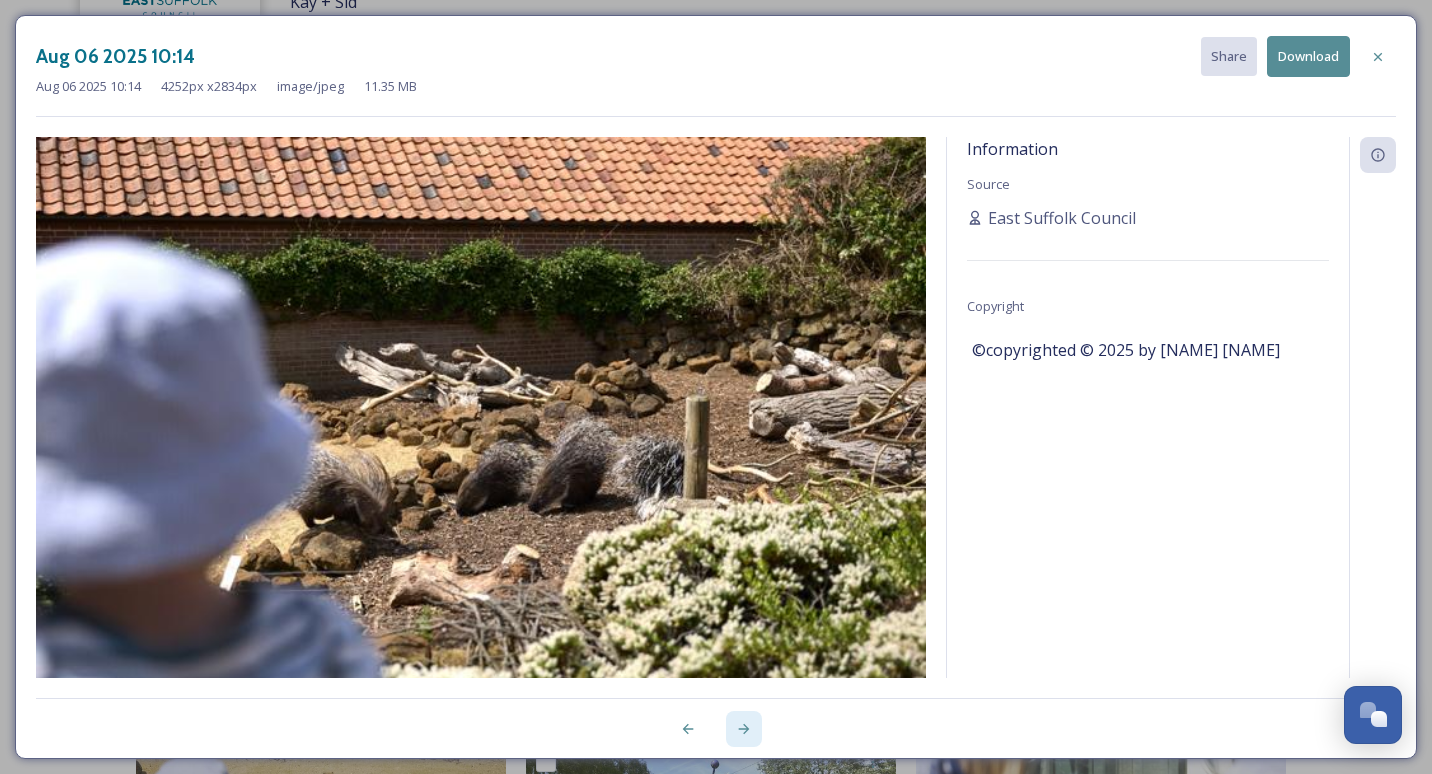 click 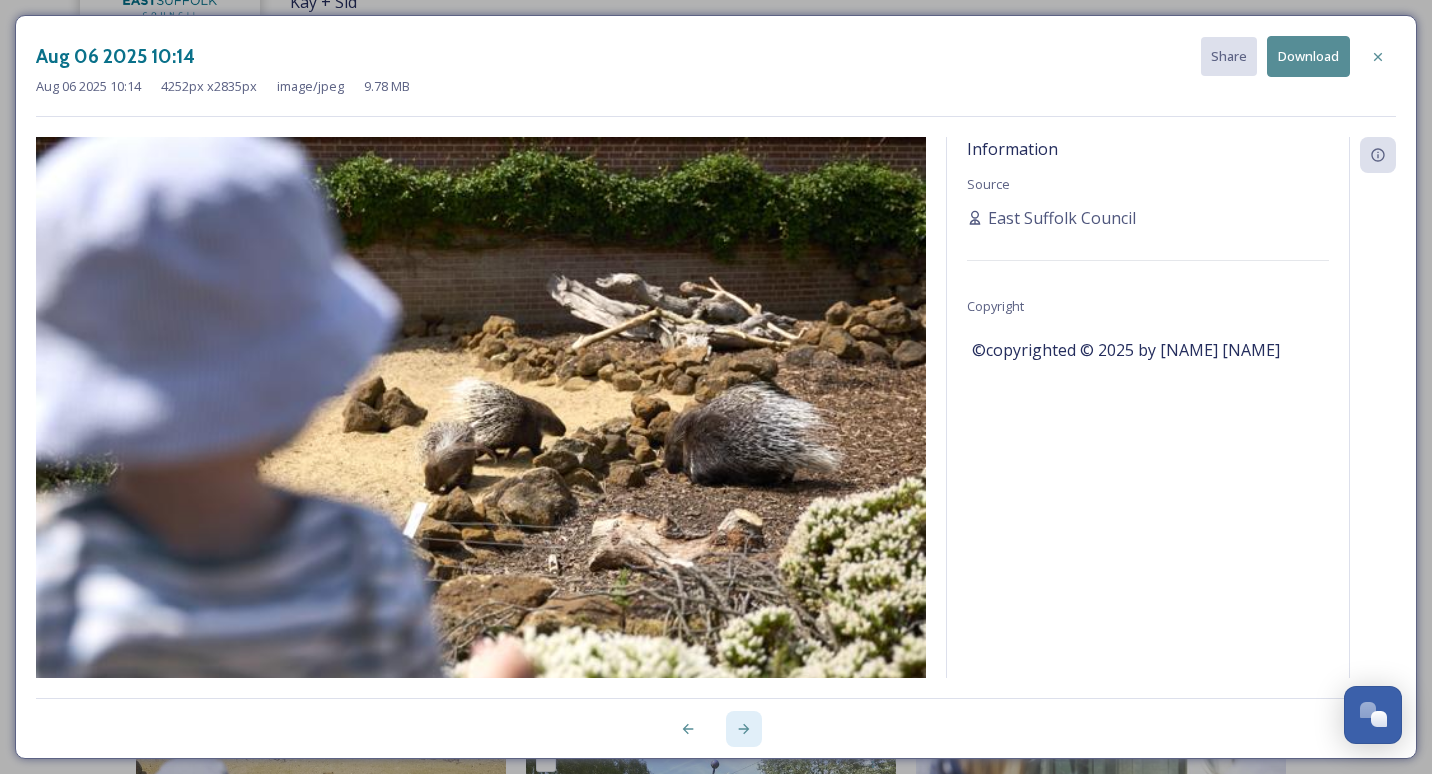 click 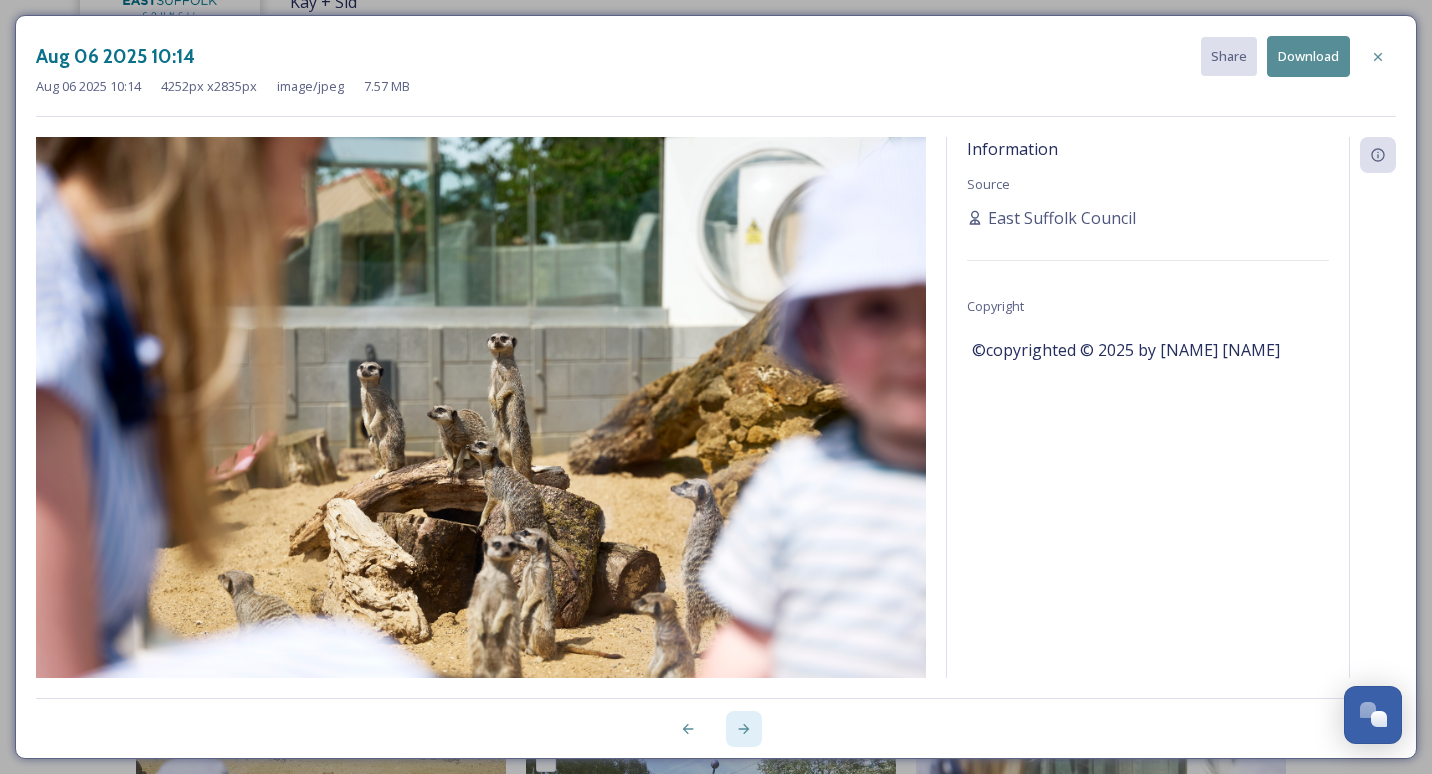 click 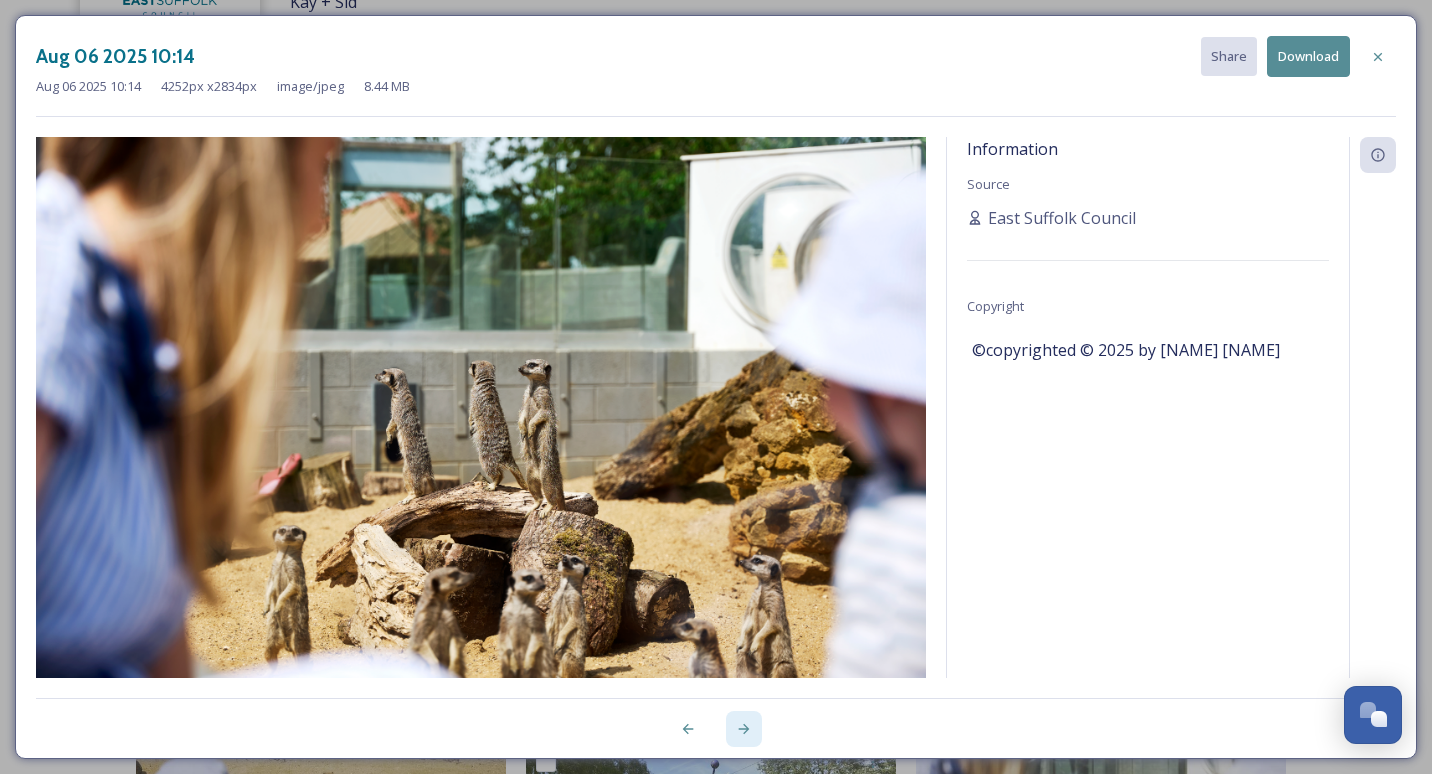 click 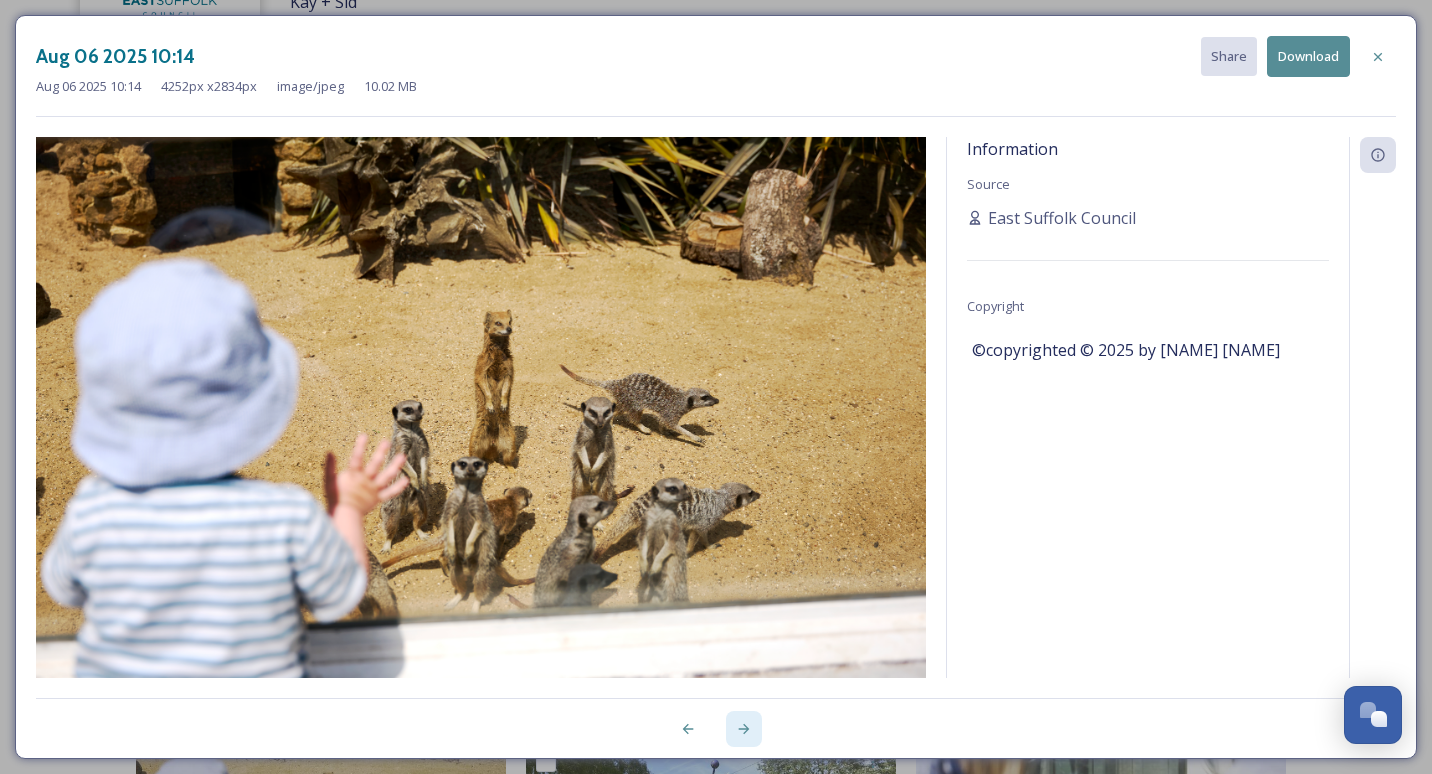 click 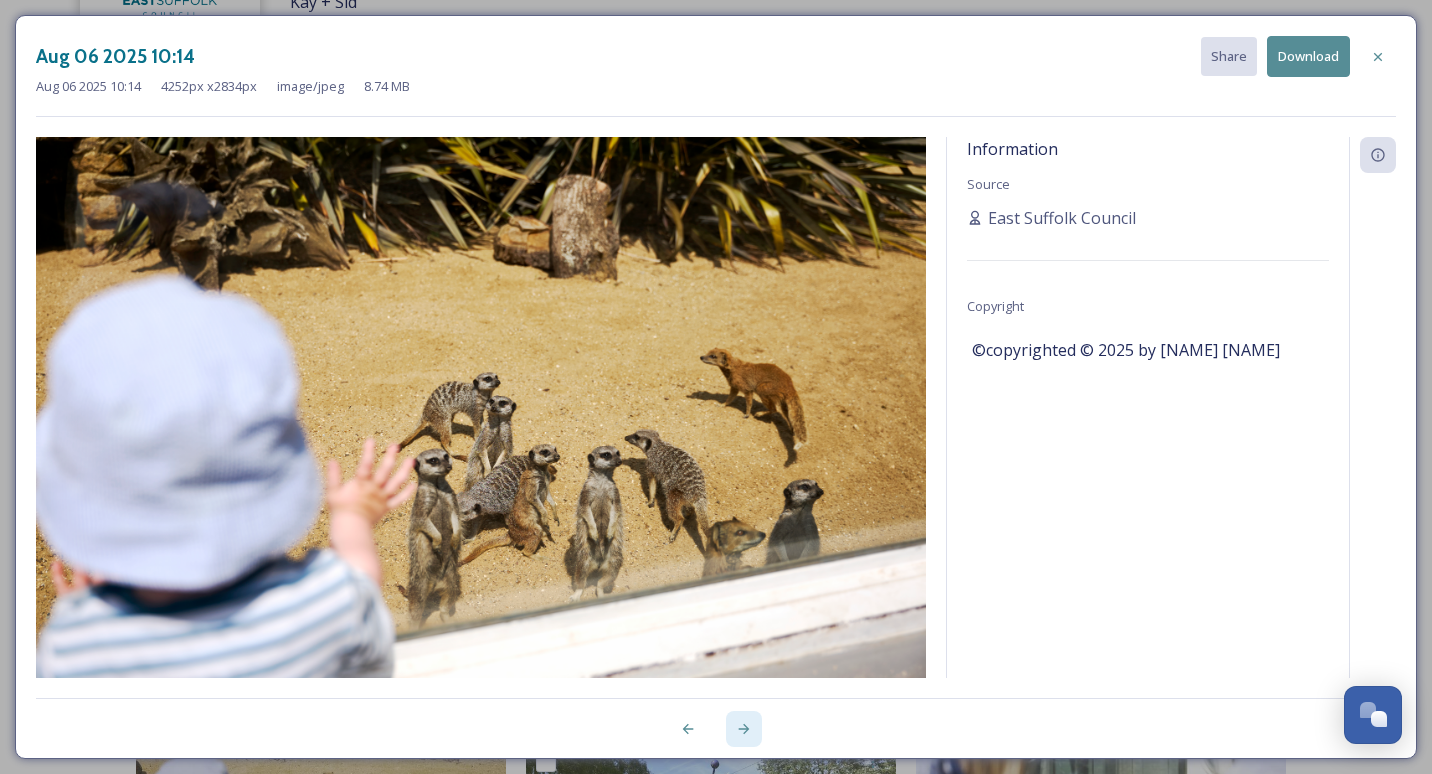 click 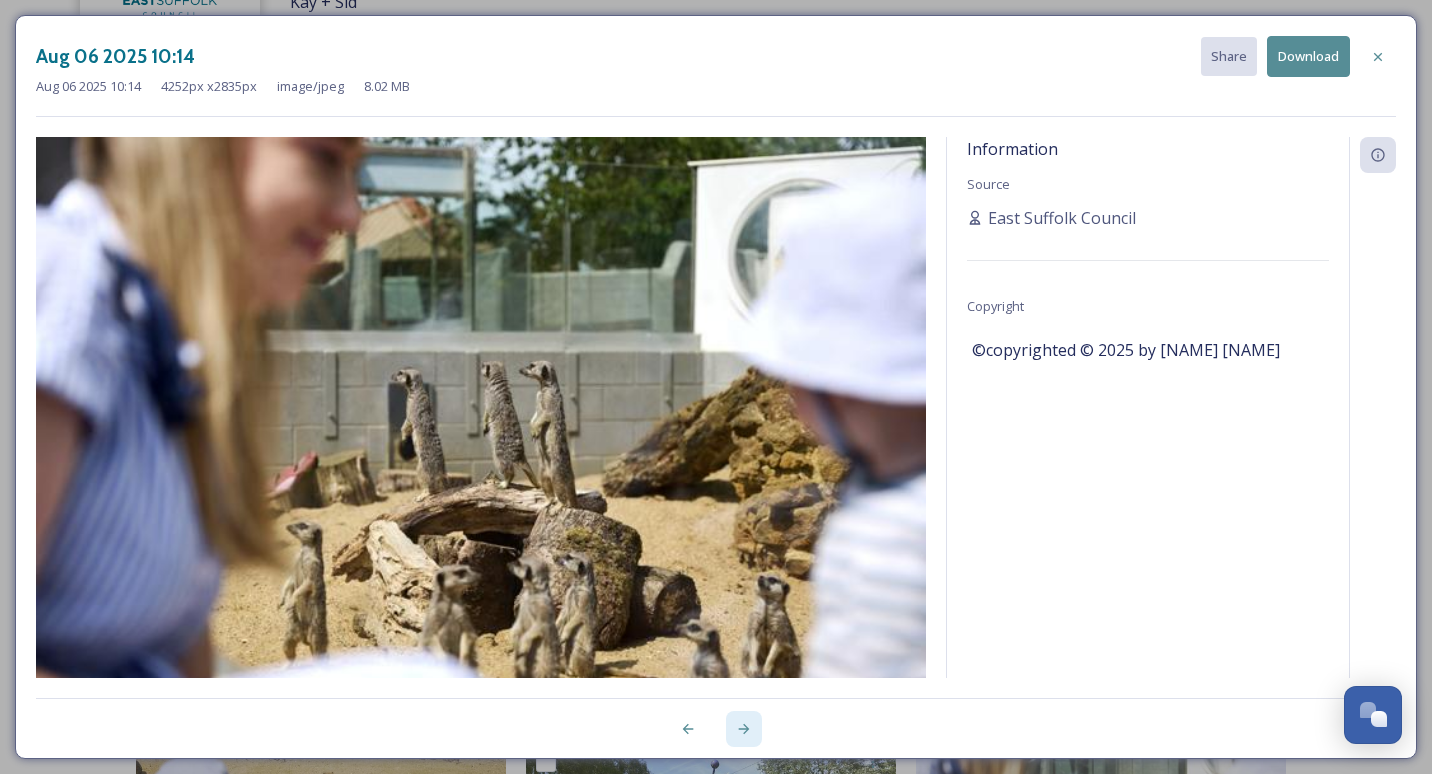 click 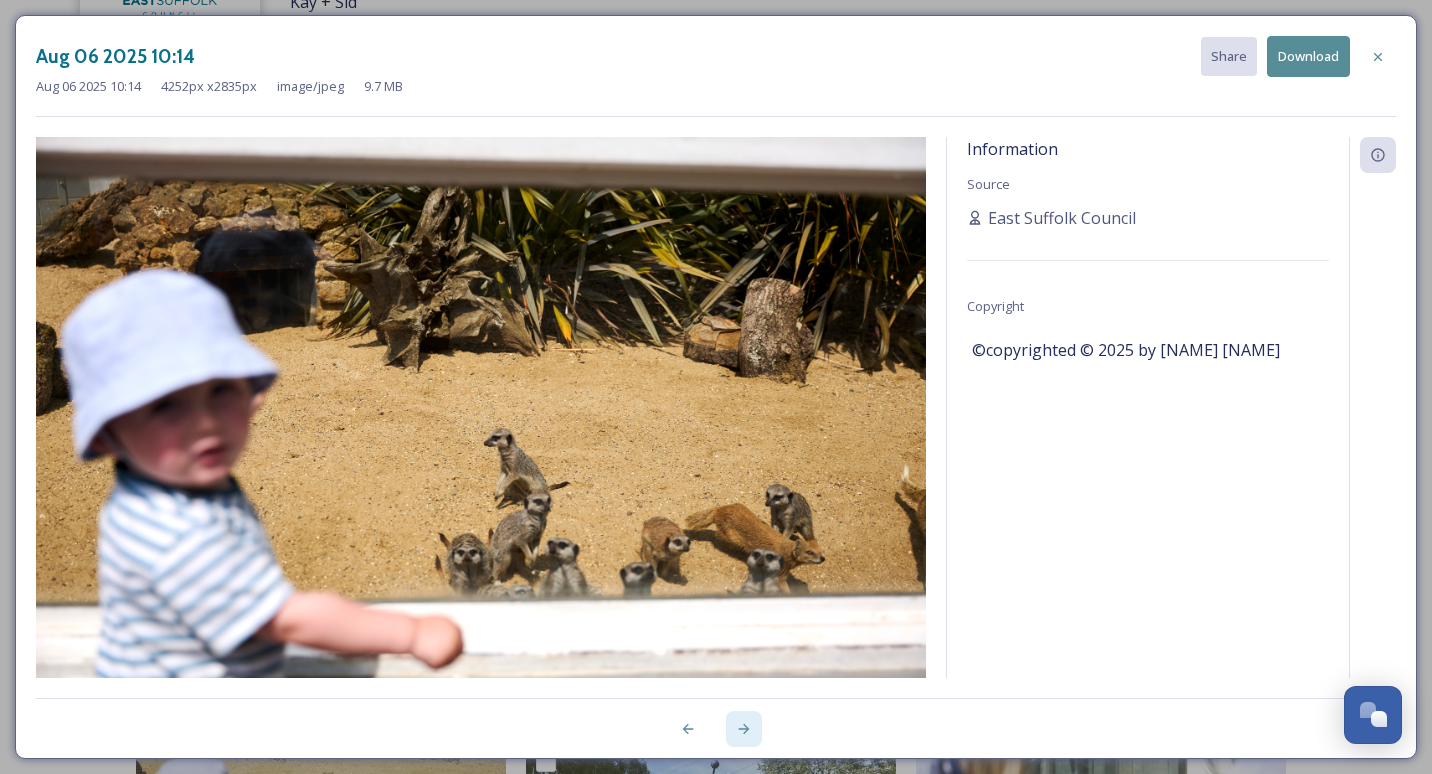 click 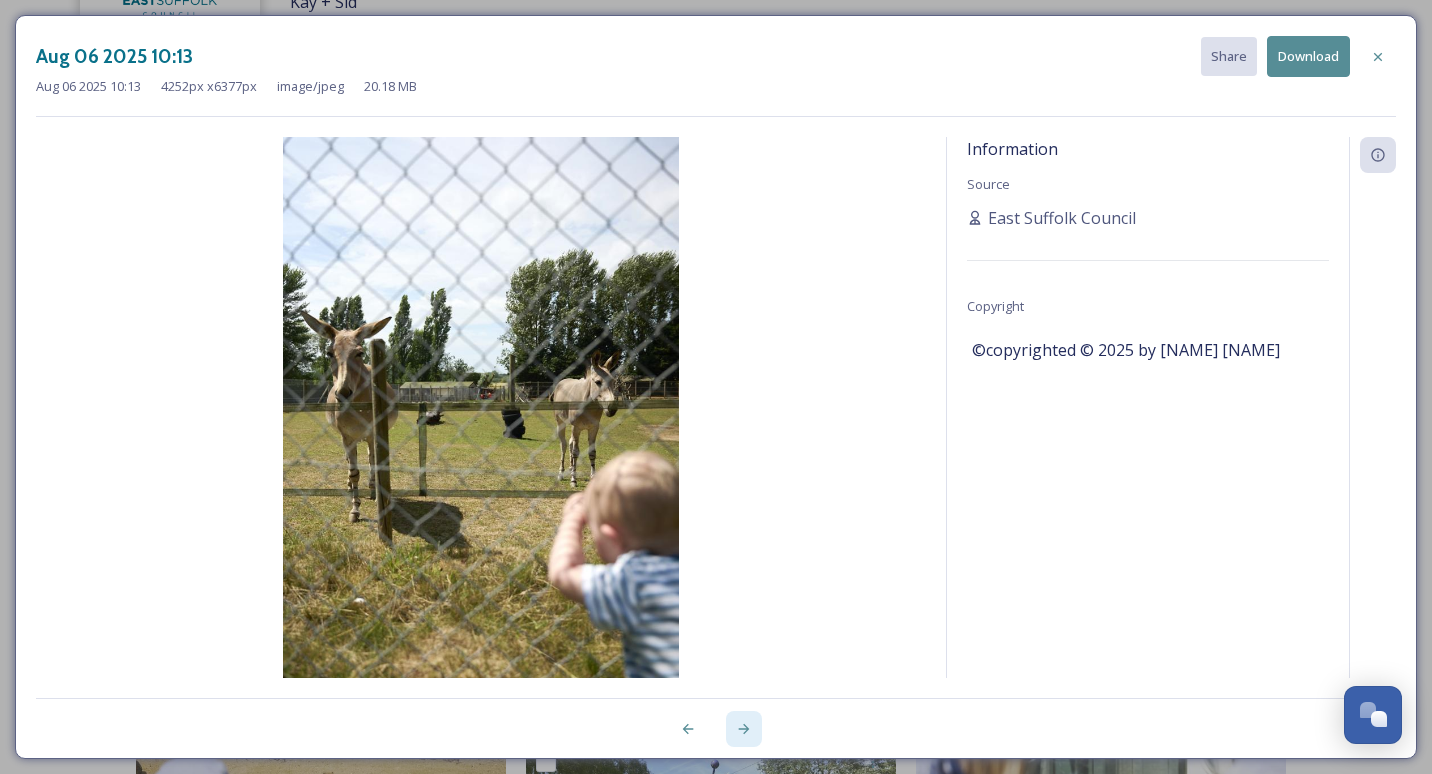 click 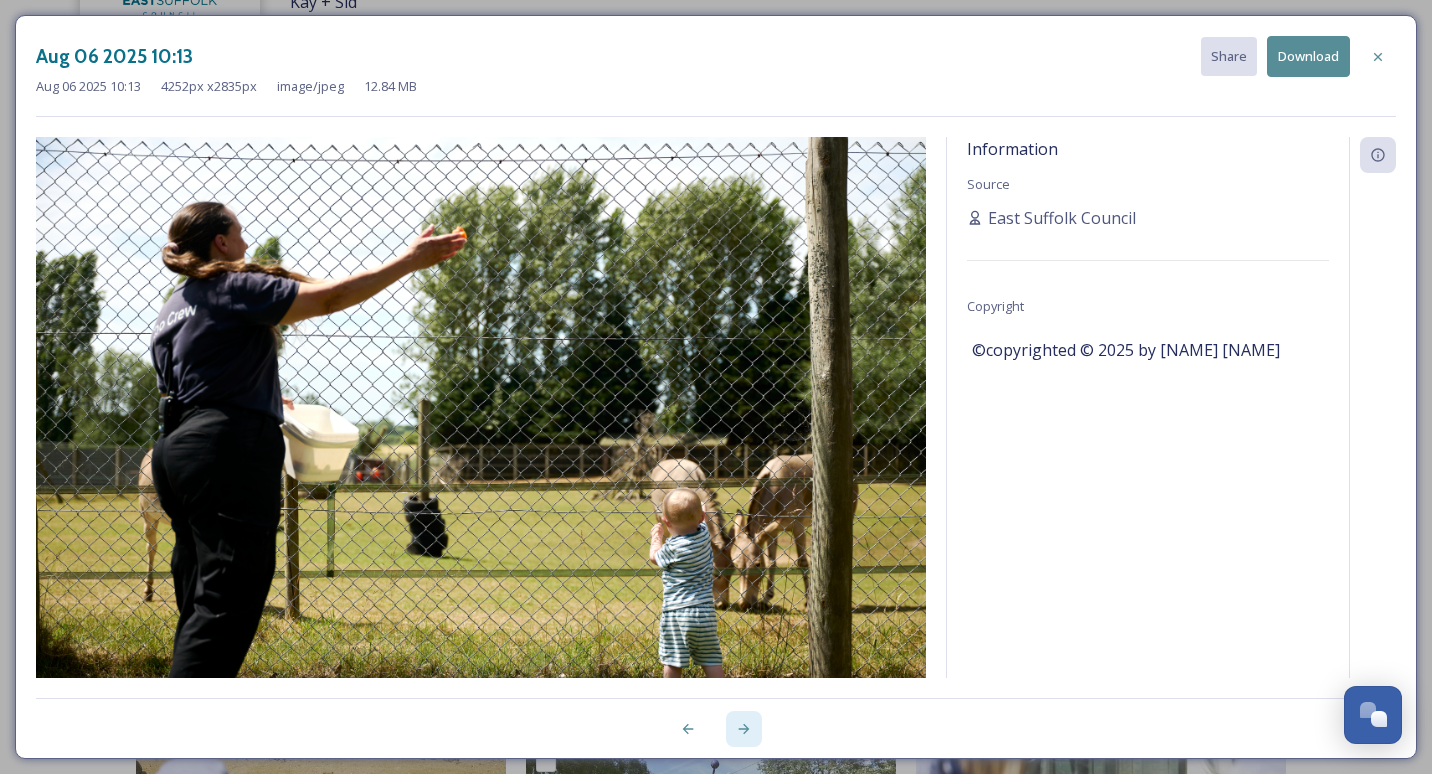 click 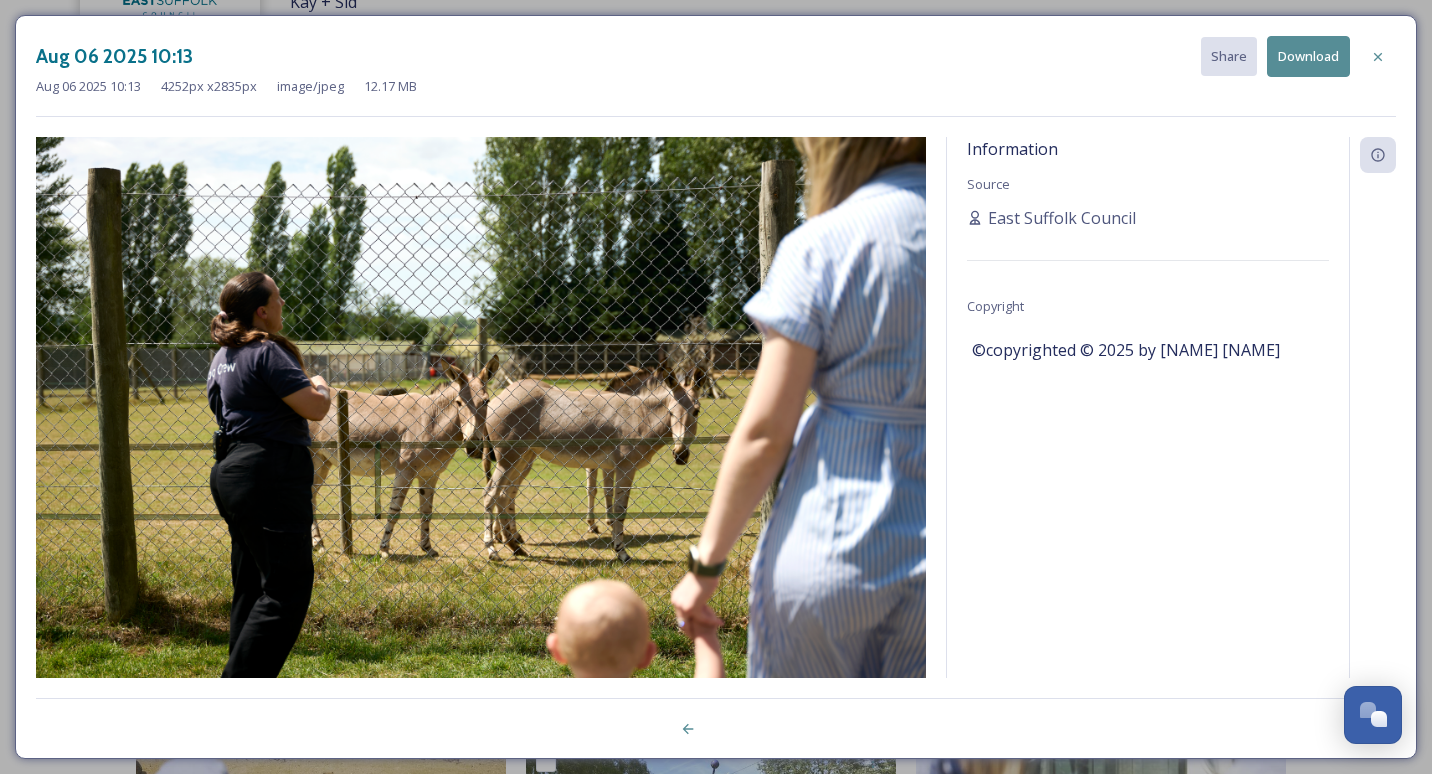 click at bounding box center [716, 718] 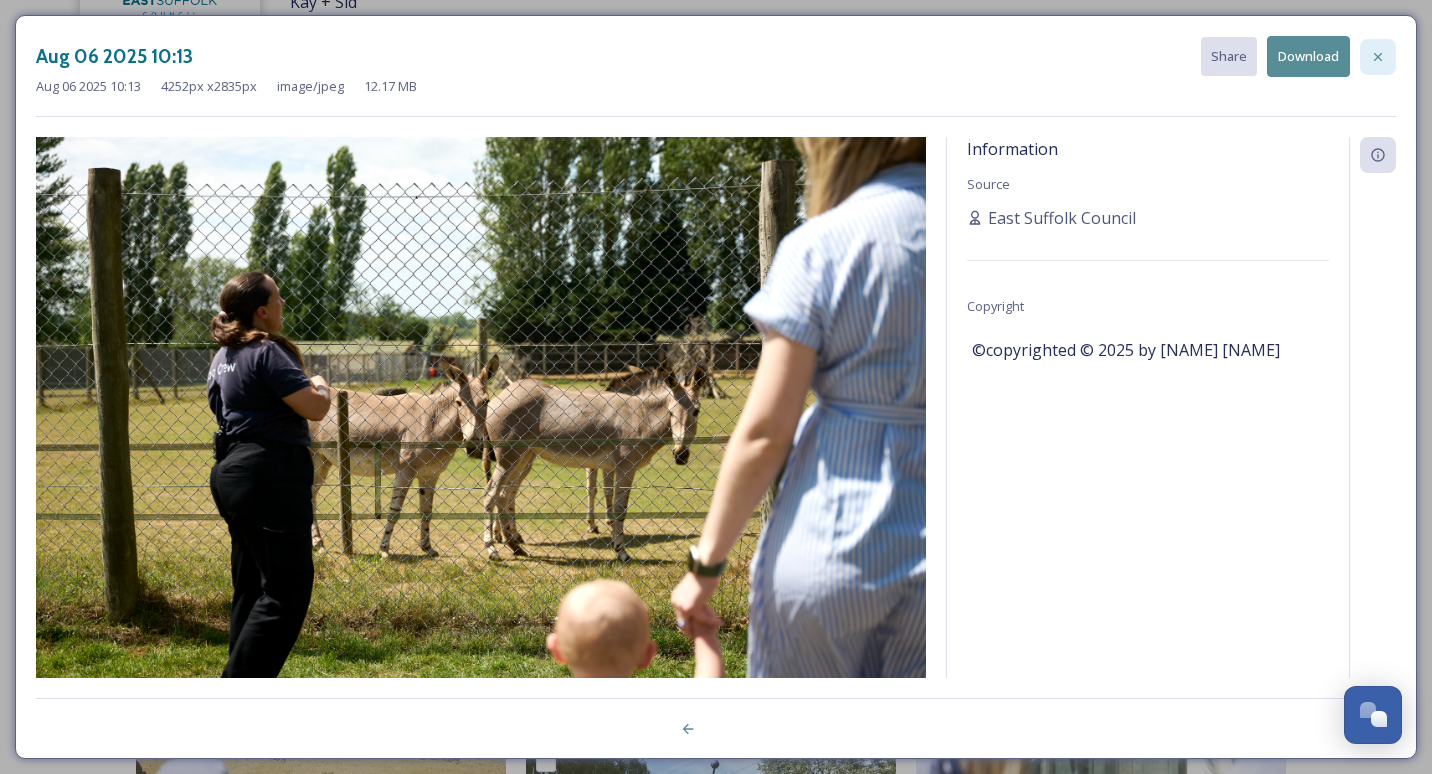 click 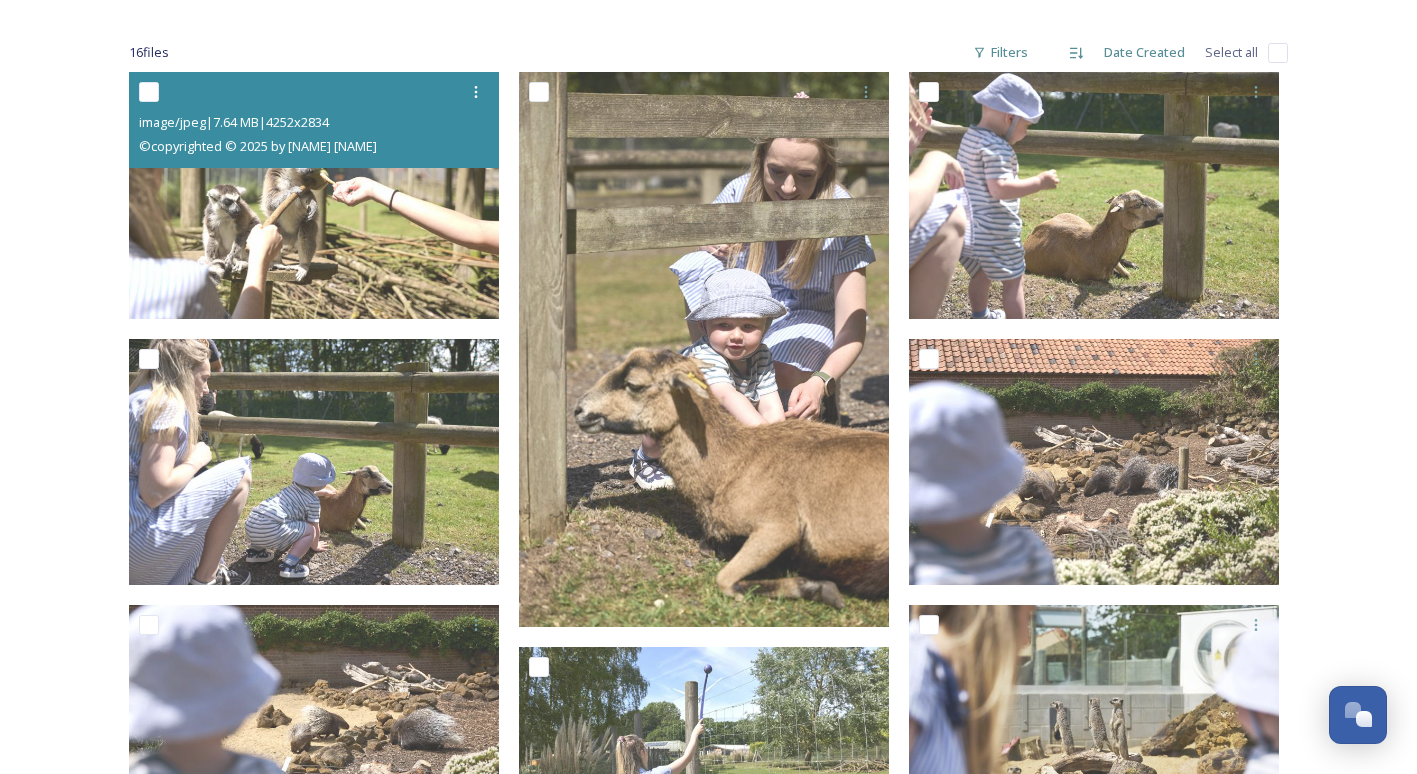 scroll, scrollTop: 300, scrollLeft: 0, axis: vertical 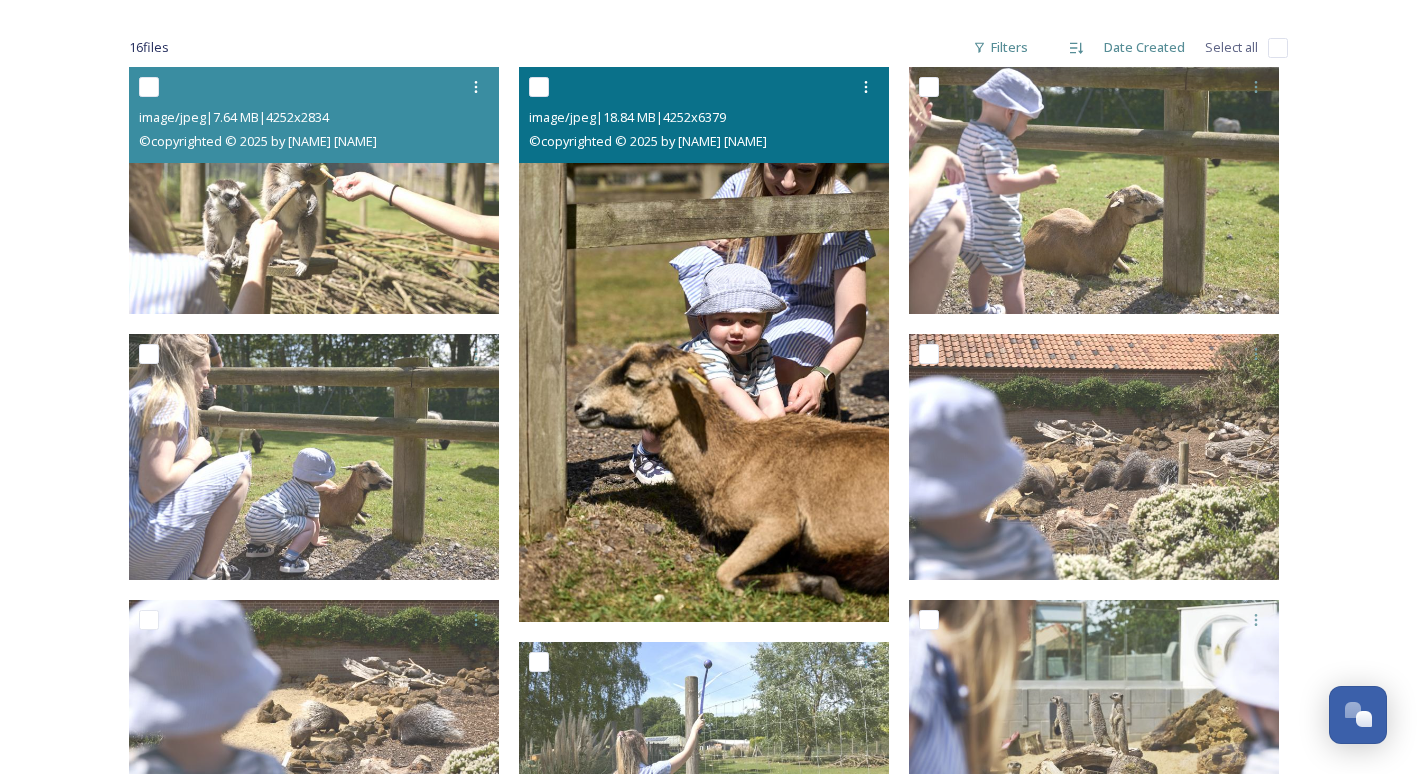 click at bounding box center (704, 344) 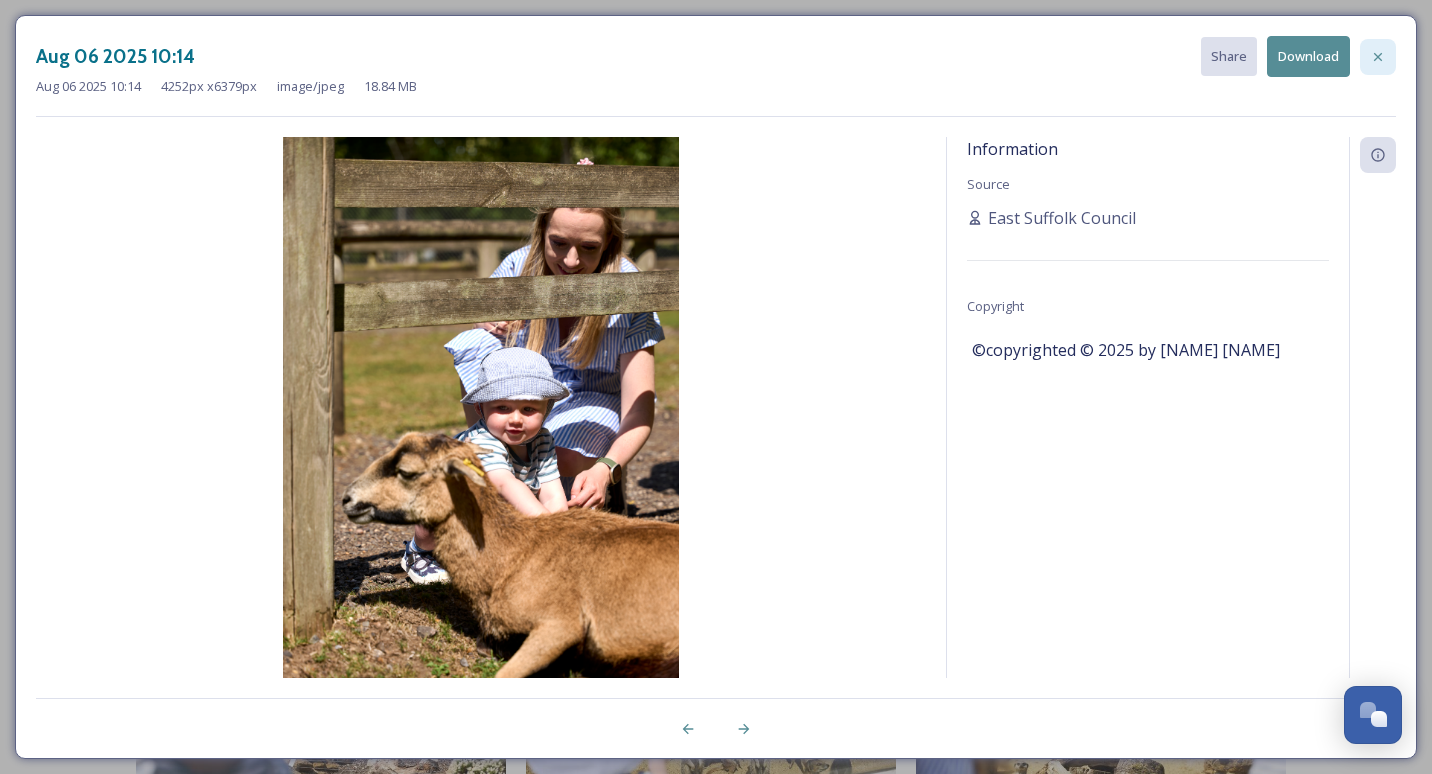 click at bounding box center [1378, 57] 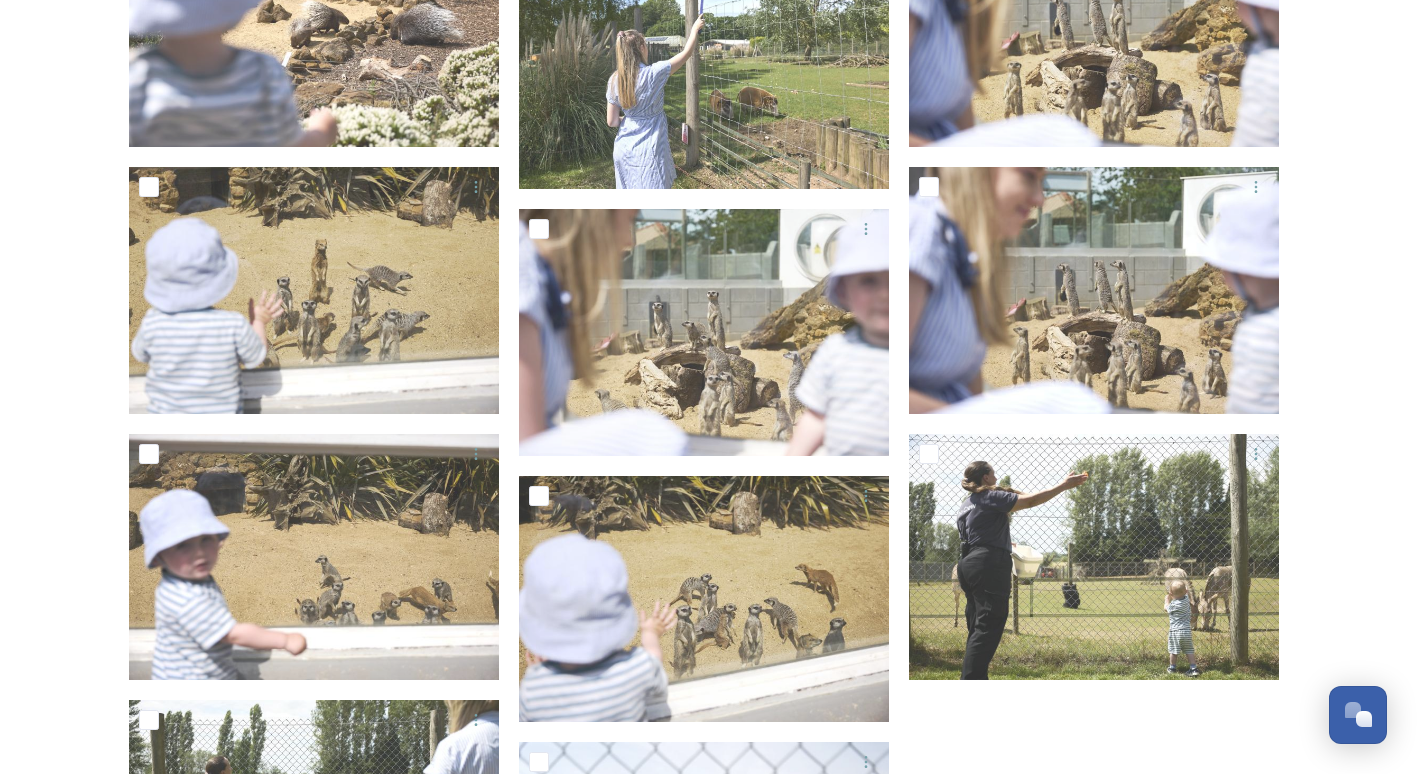 scroll, scrollTop: 1100, scrollLeft: 0, axis: vertical 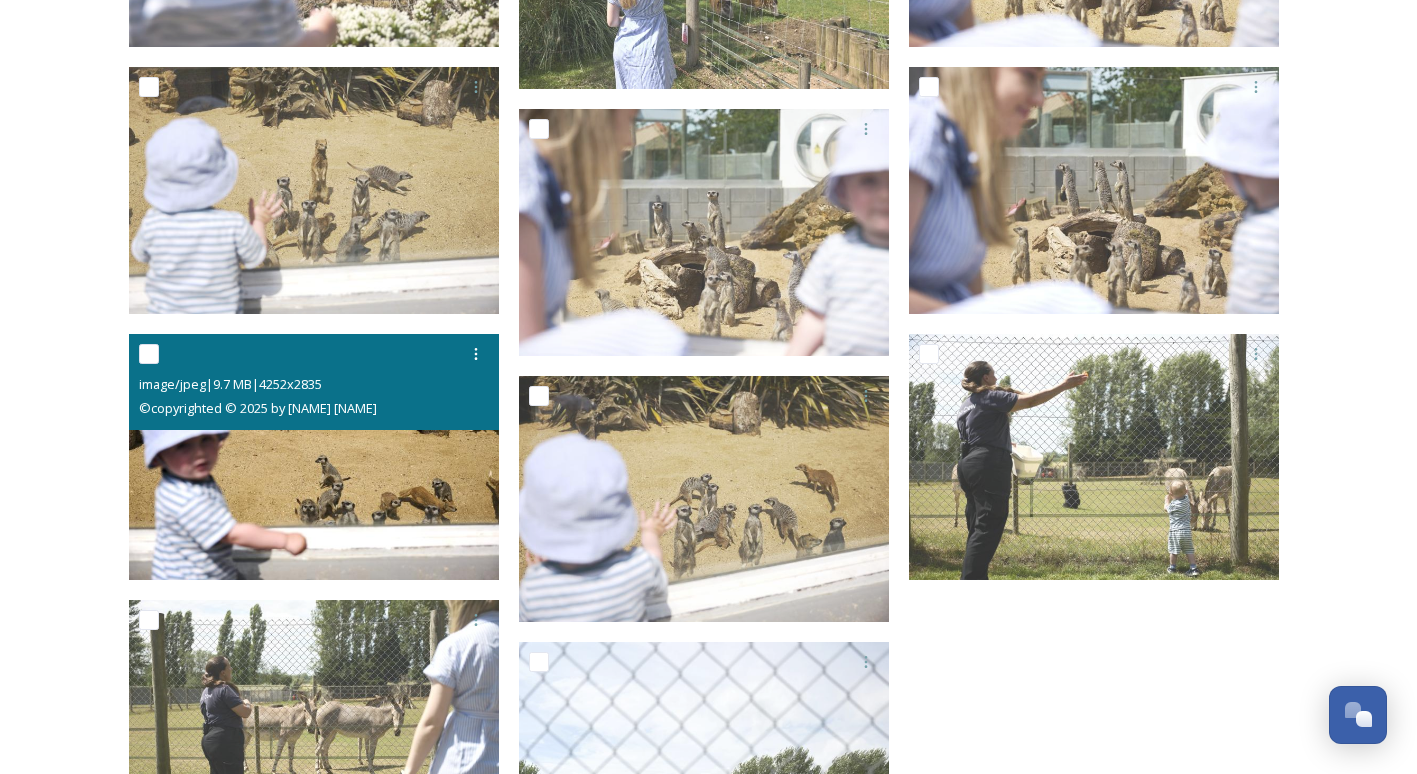 click at bounding box center (314, 457) 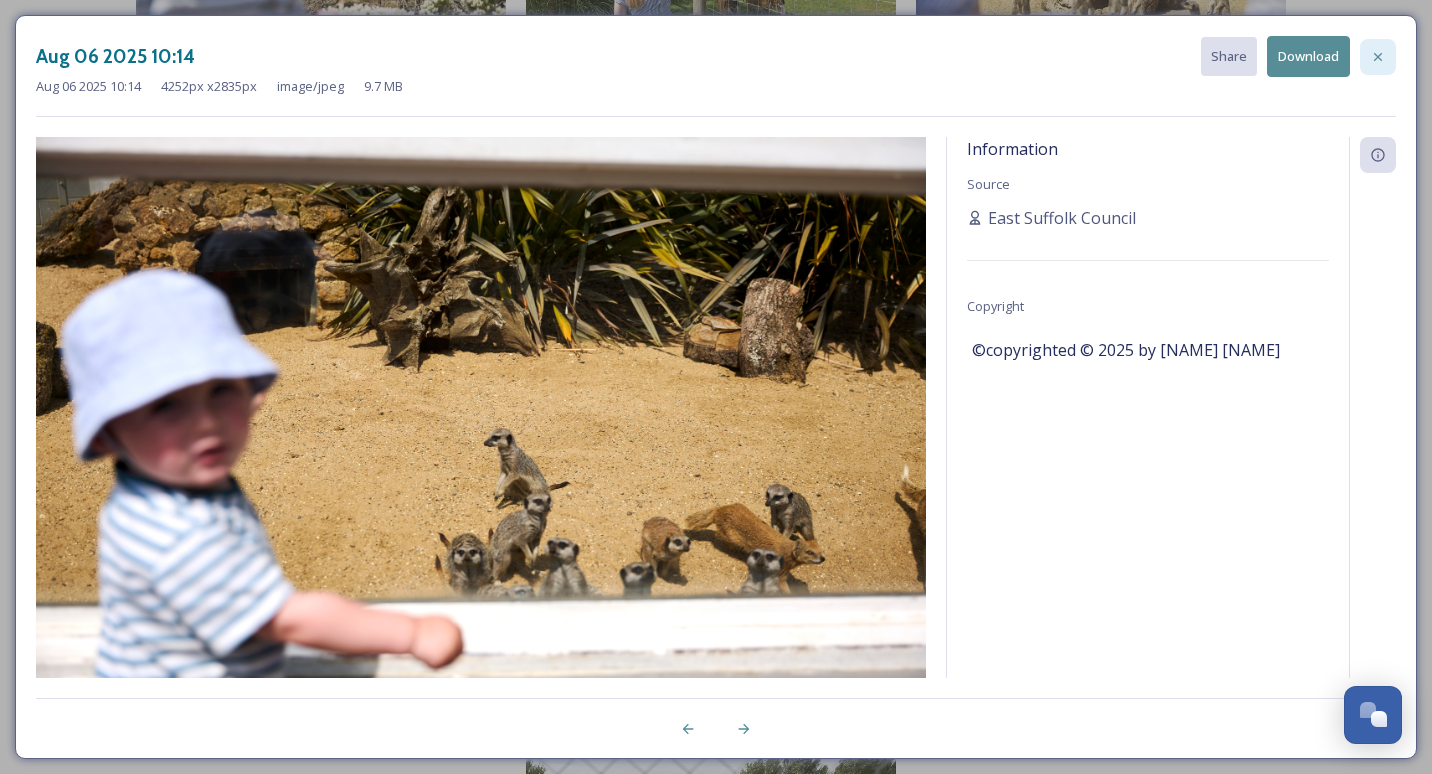 click 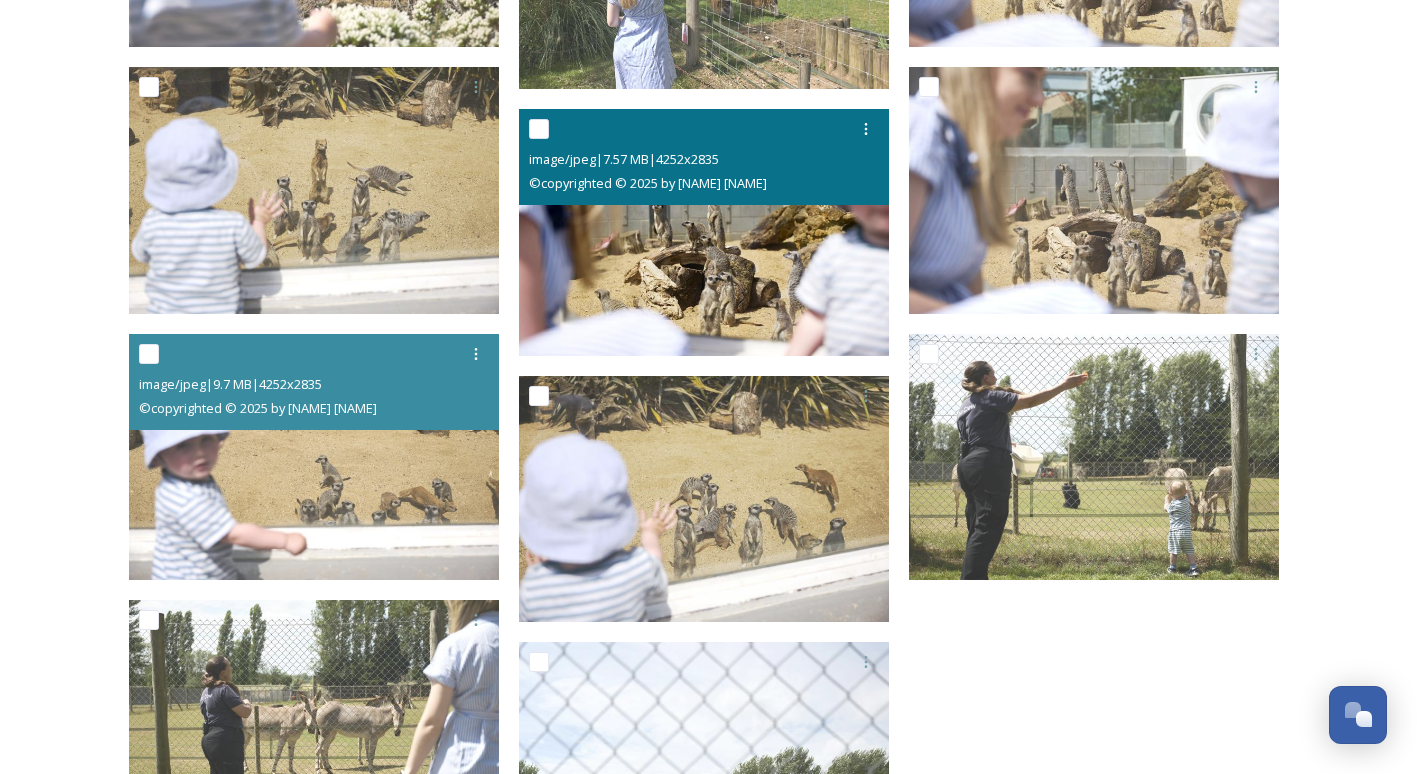 click at bounding box center [704, 232] 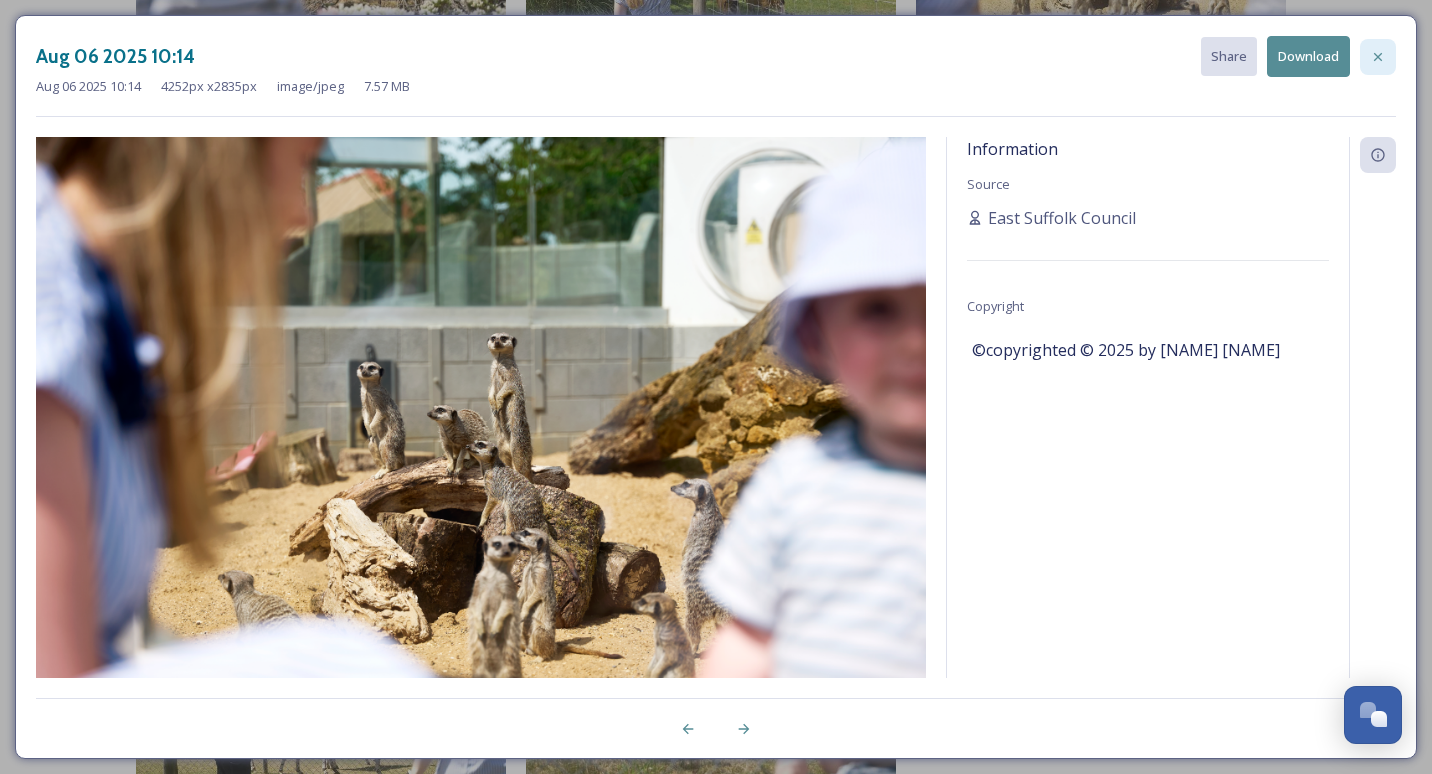 click at bounding box center (1378, 57) 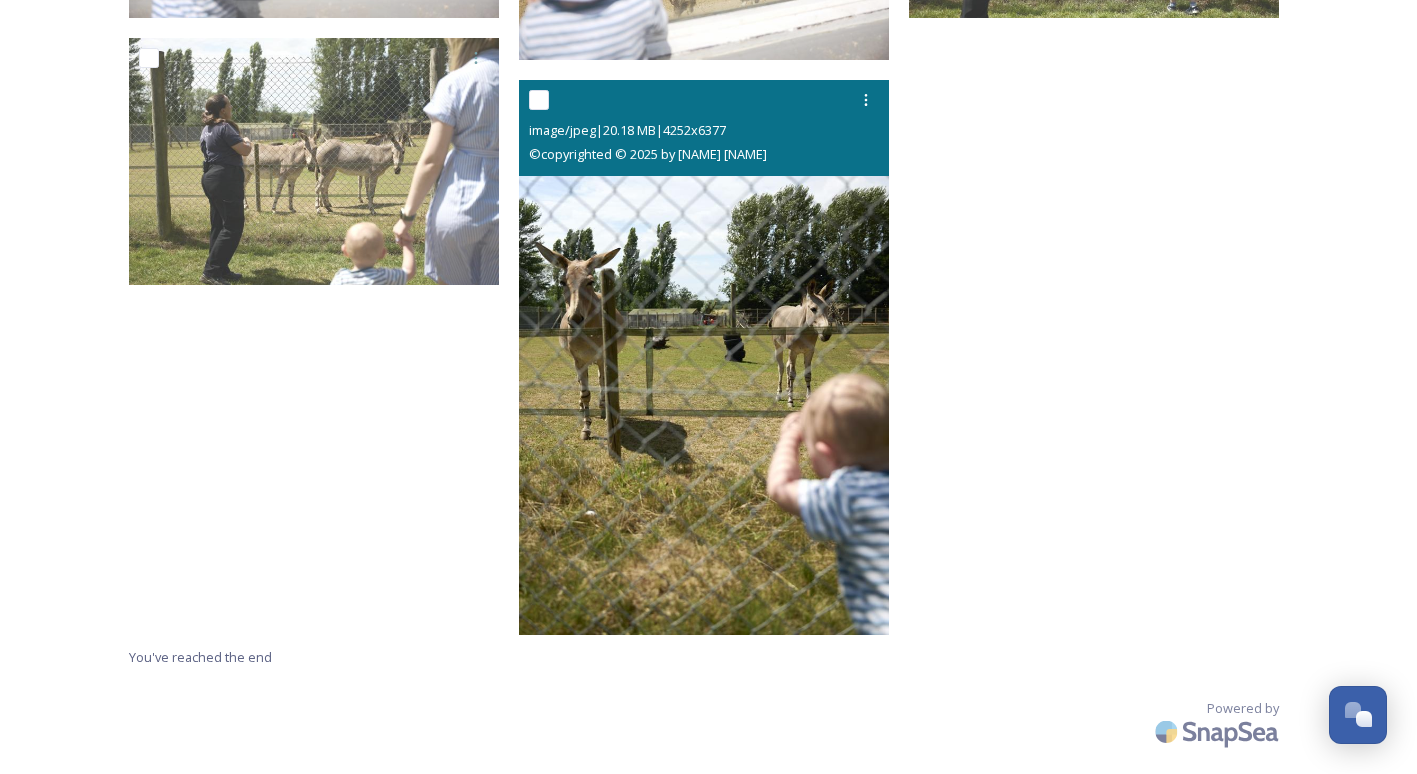 click at bounding box center [704, 357] 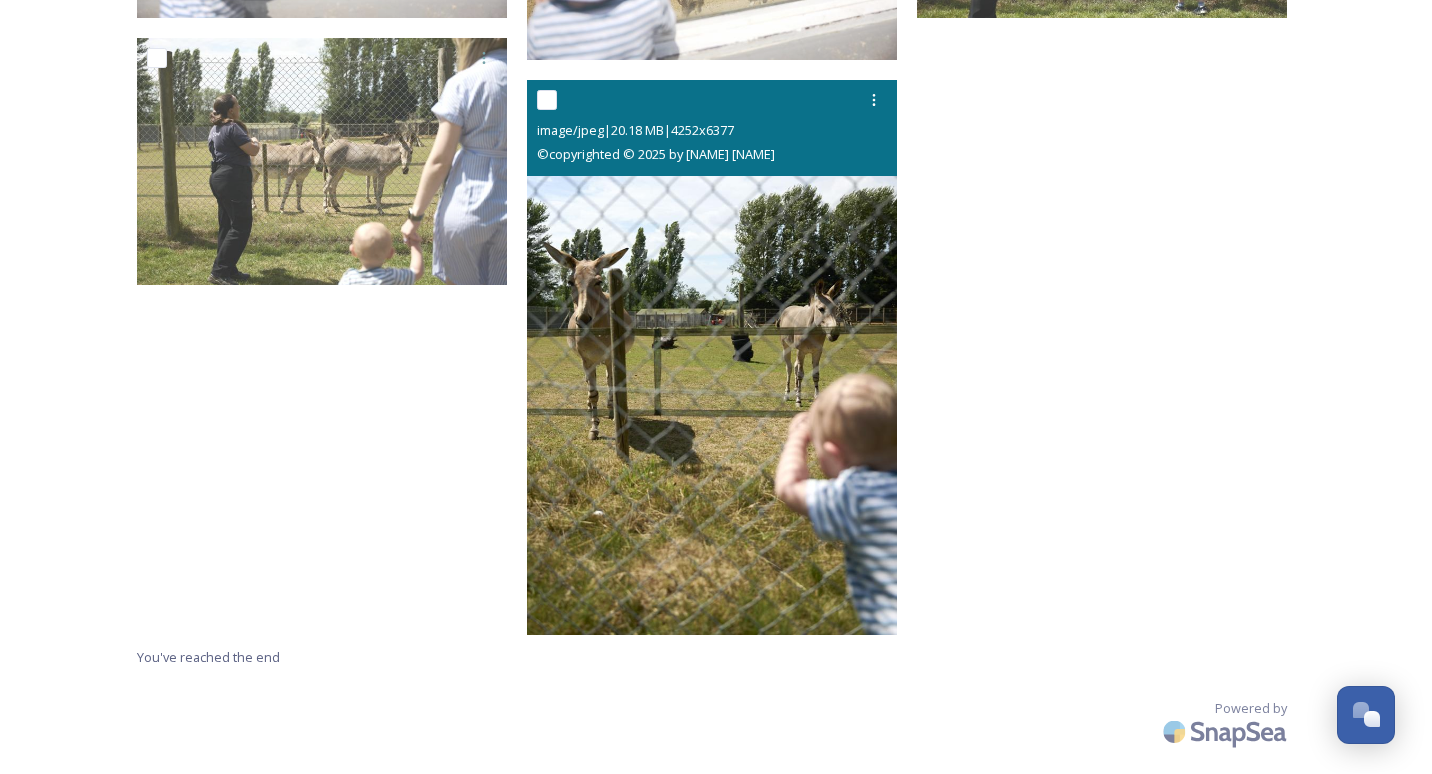 scroll, scrollTop: 1312, scrollLeft: 0, axis: vertical 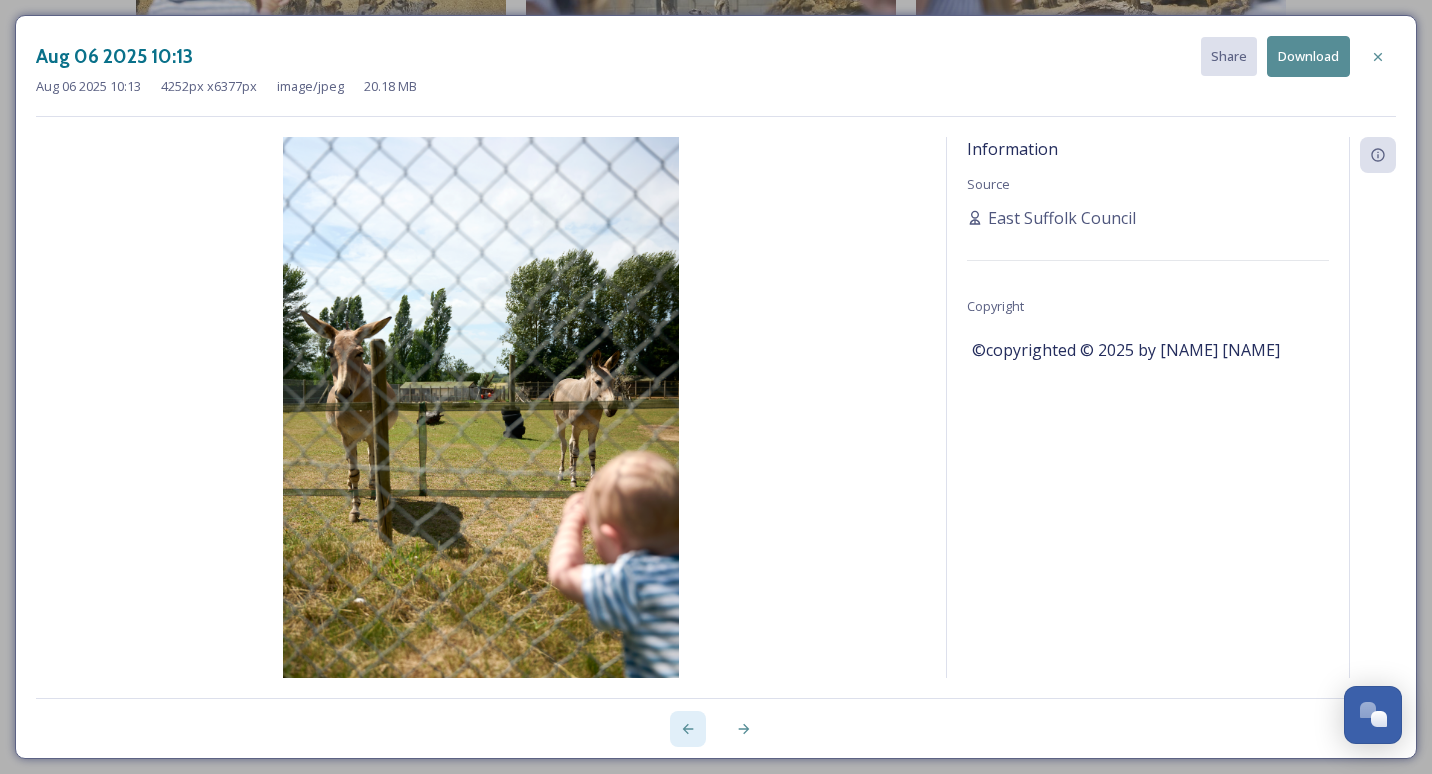 click at bounding box center [688, 729] 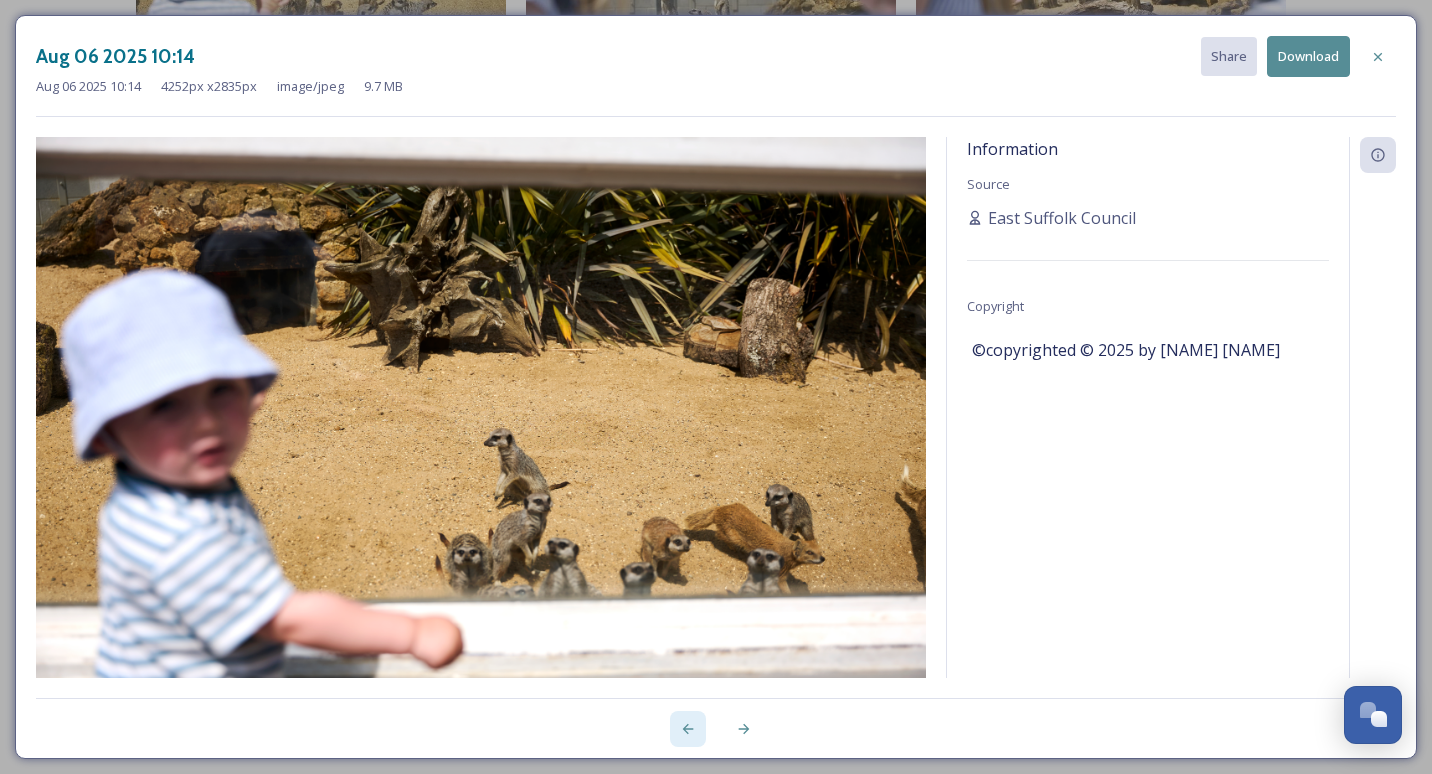 click at bounding box center (688, 729) 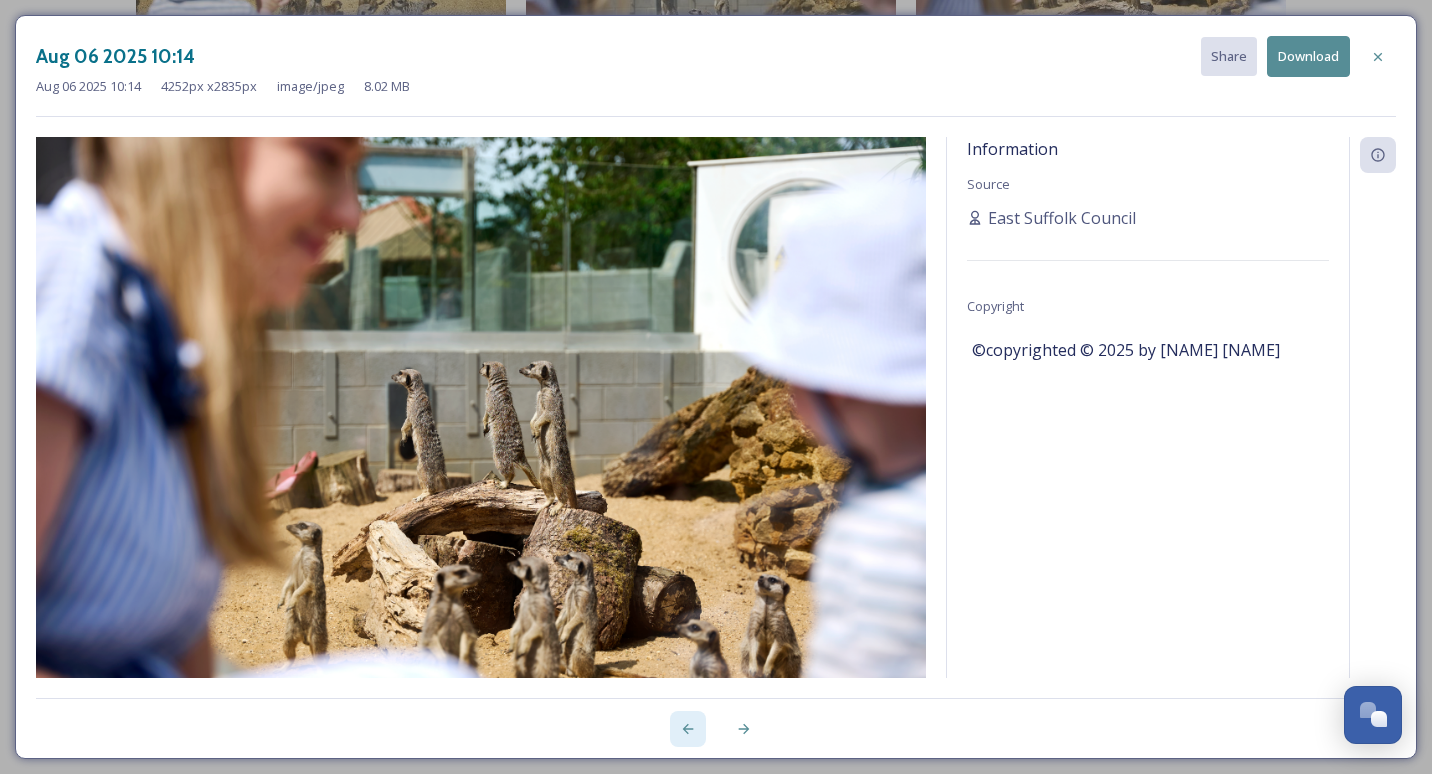 click at bounding box center [688, 729] 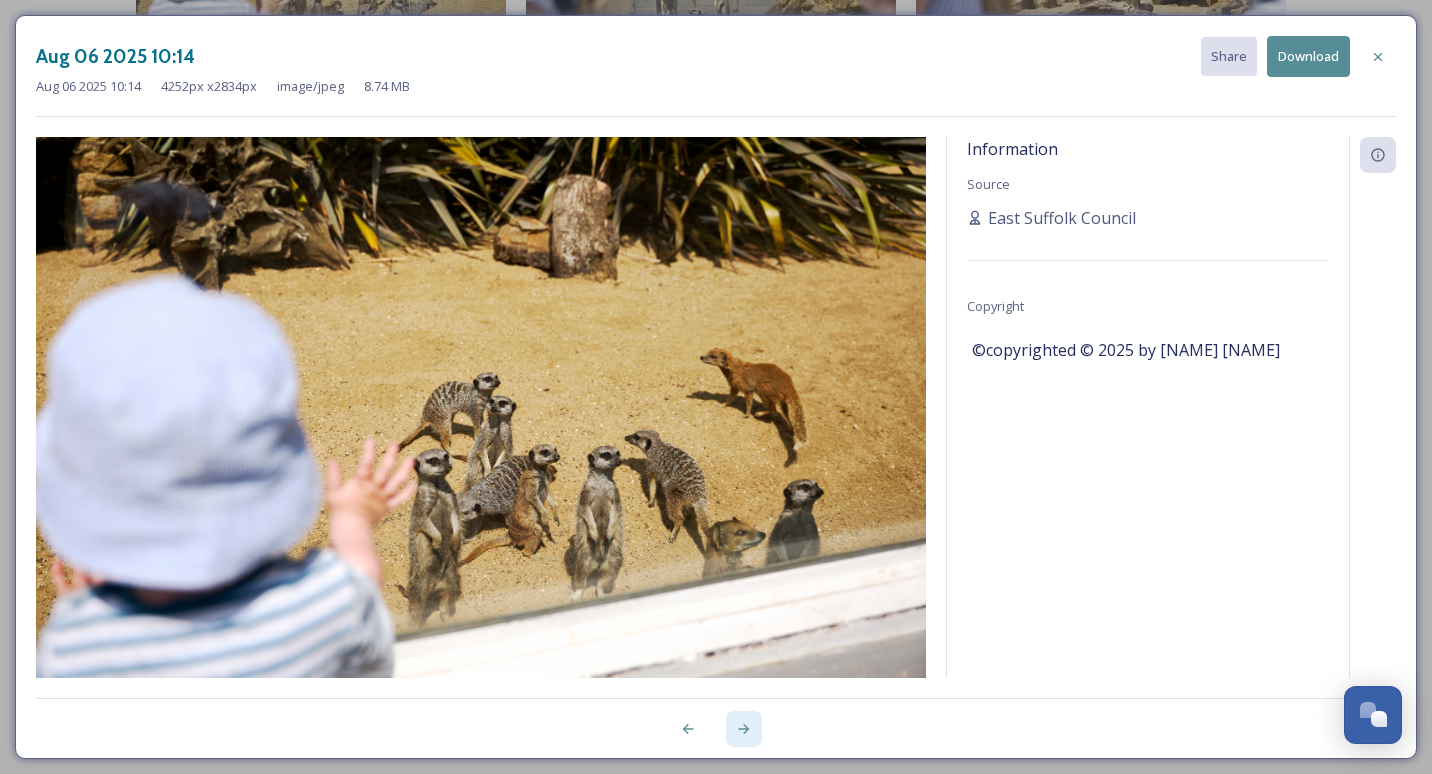 click at bounding box center [744, 729] 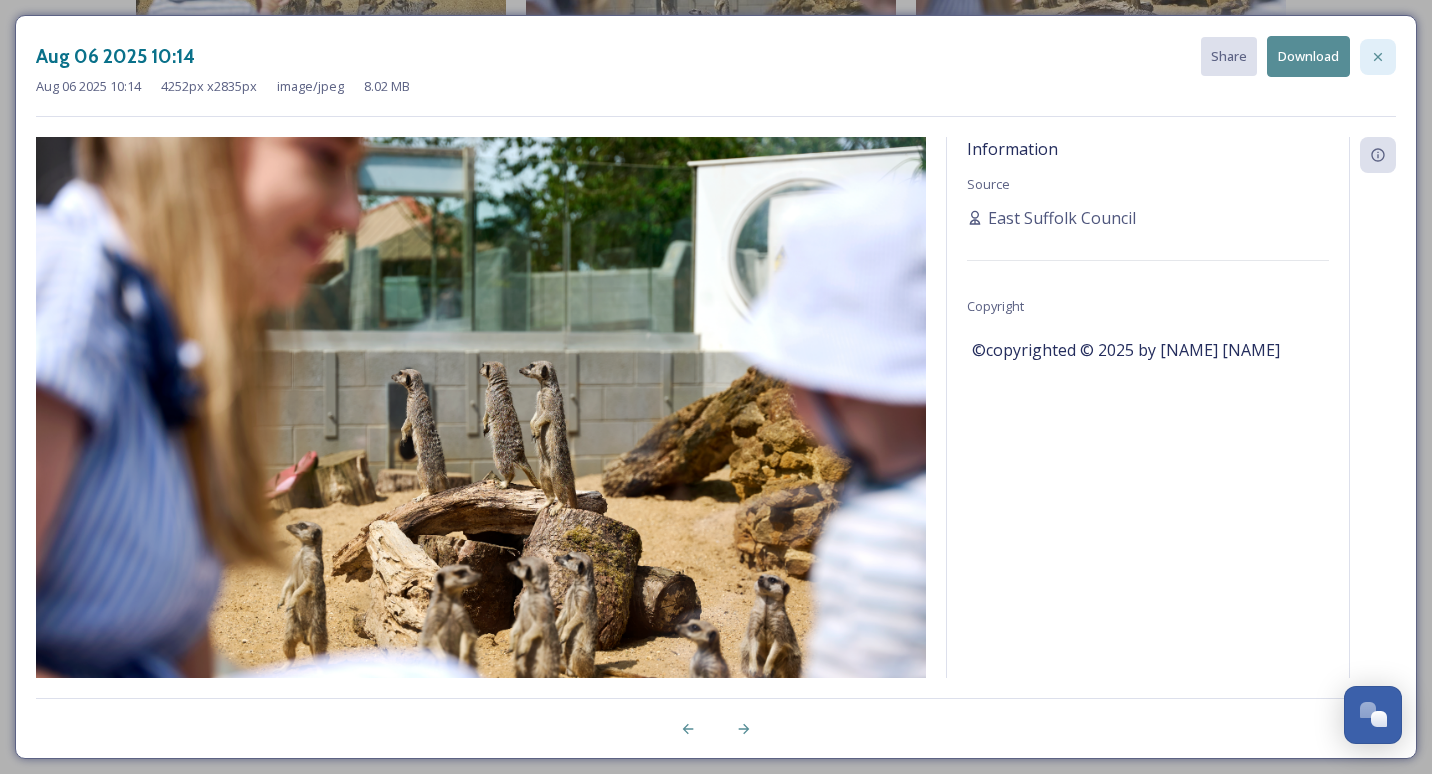 click 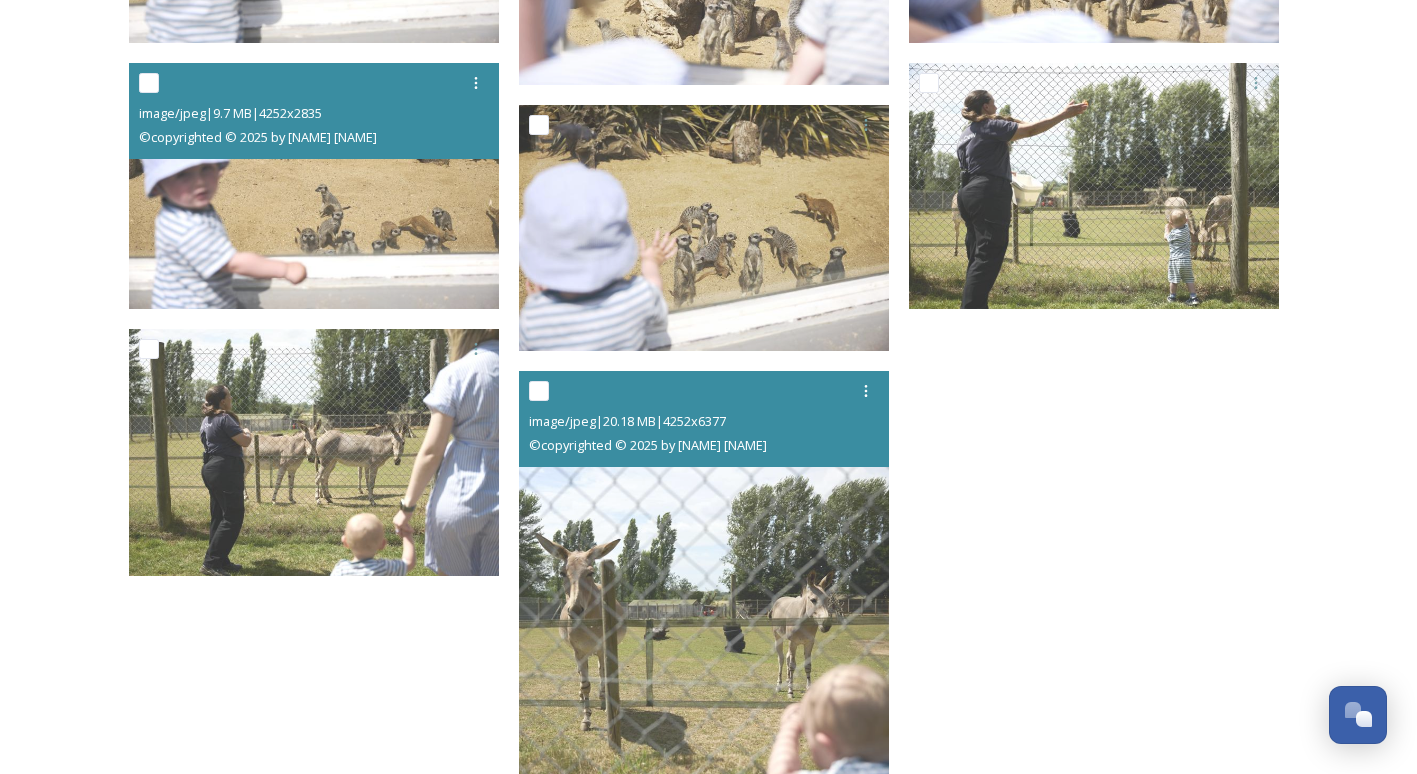 scroll, scrollTop: 1162, scrollLeft: 0, axis: vertical 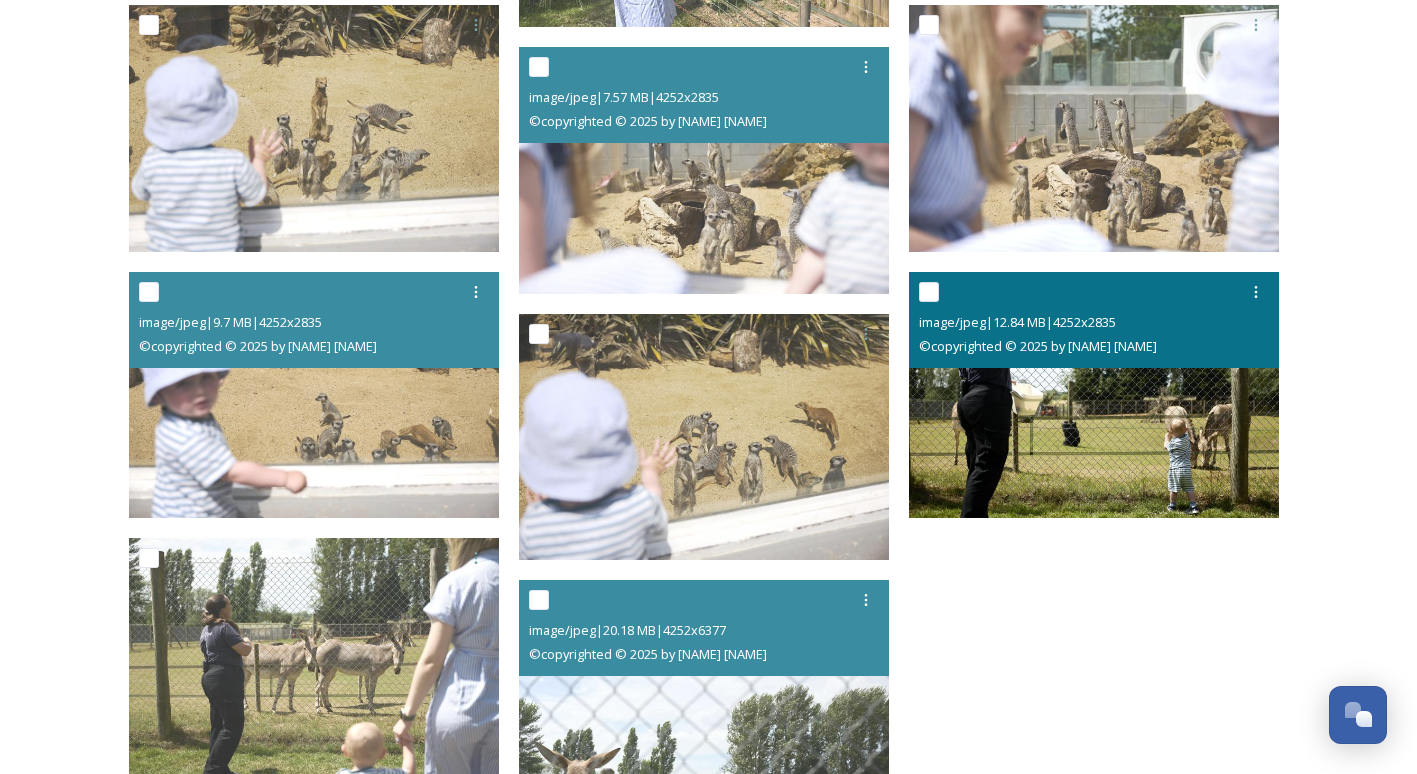 click at bounding box center [1094, 395] 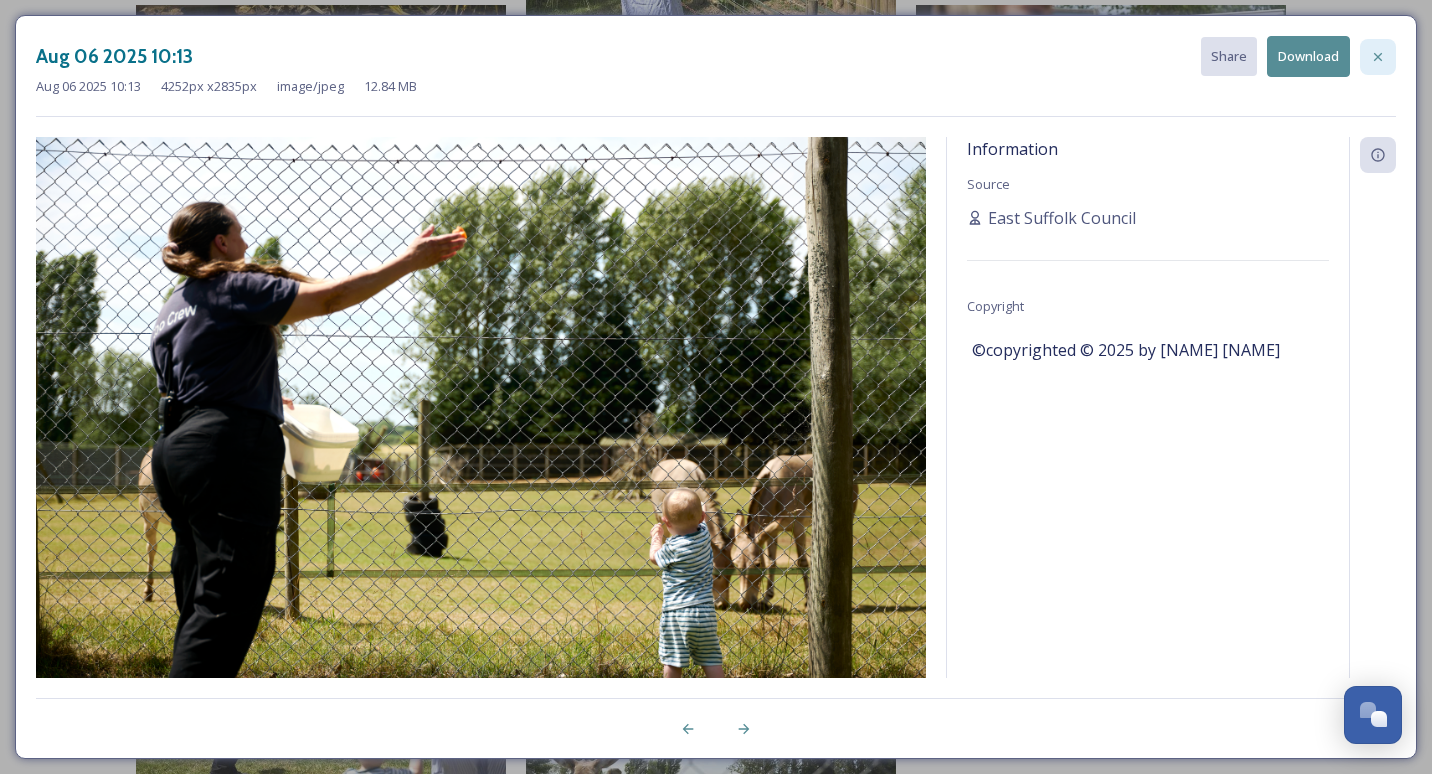 click 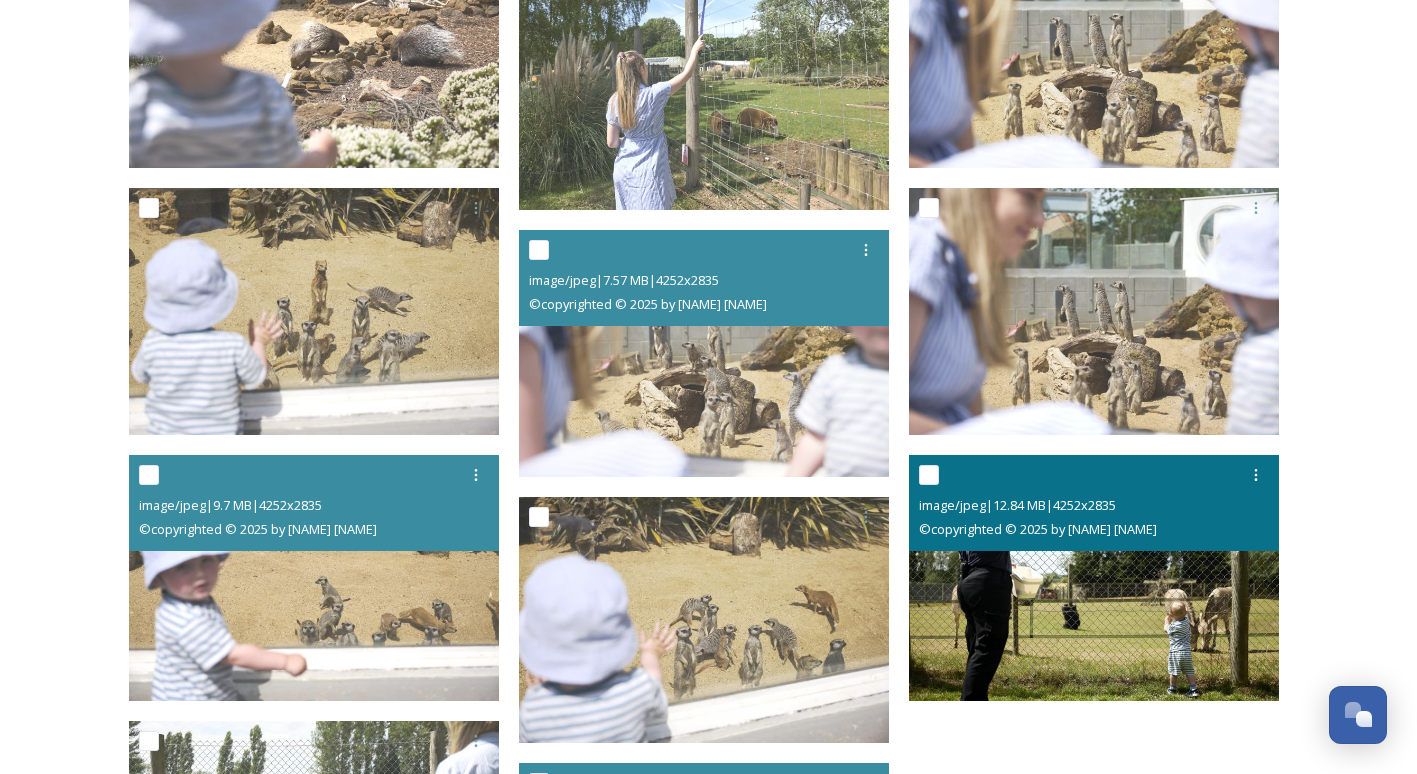 scroll, scrollTop: 962, scrollLeft: 0, axis: vertical 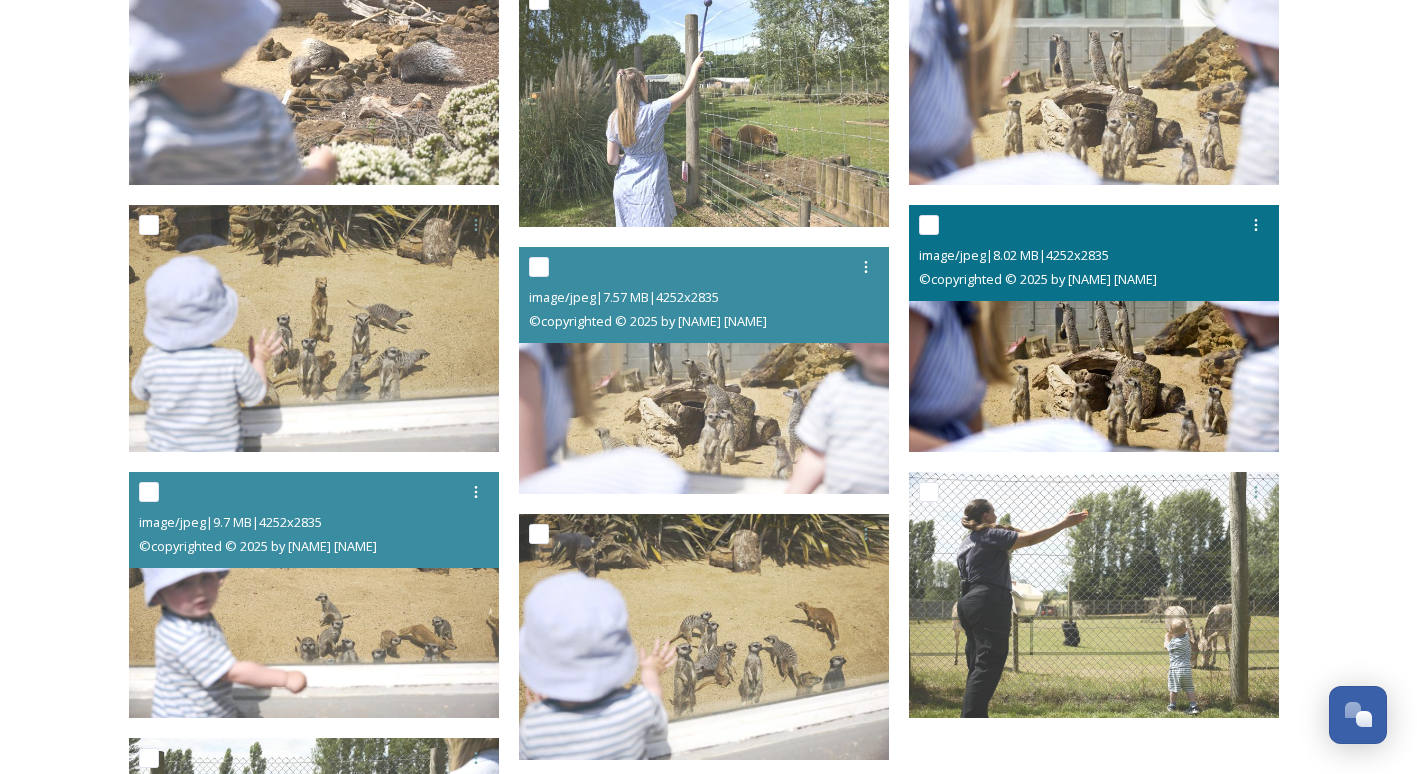 click at bounding box center [1094, 328] 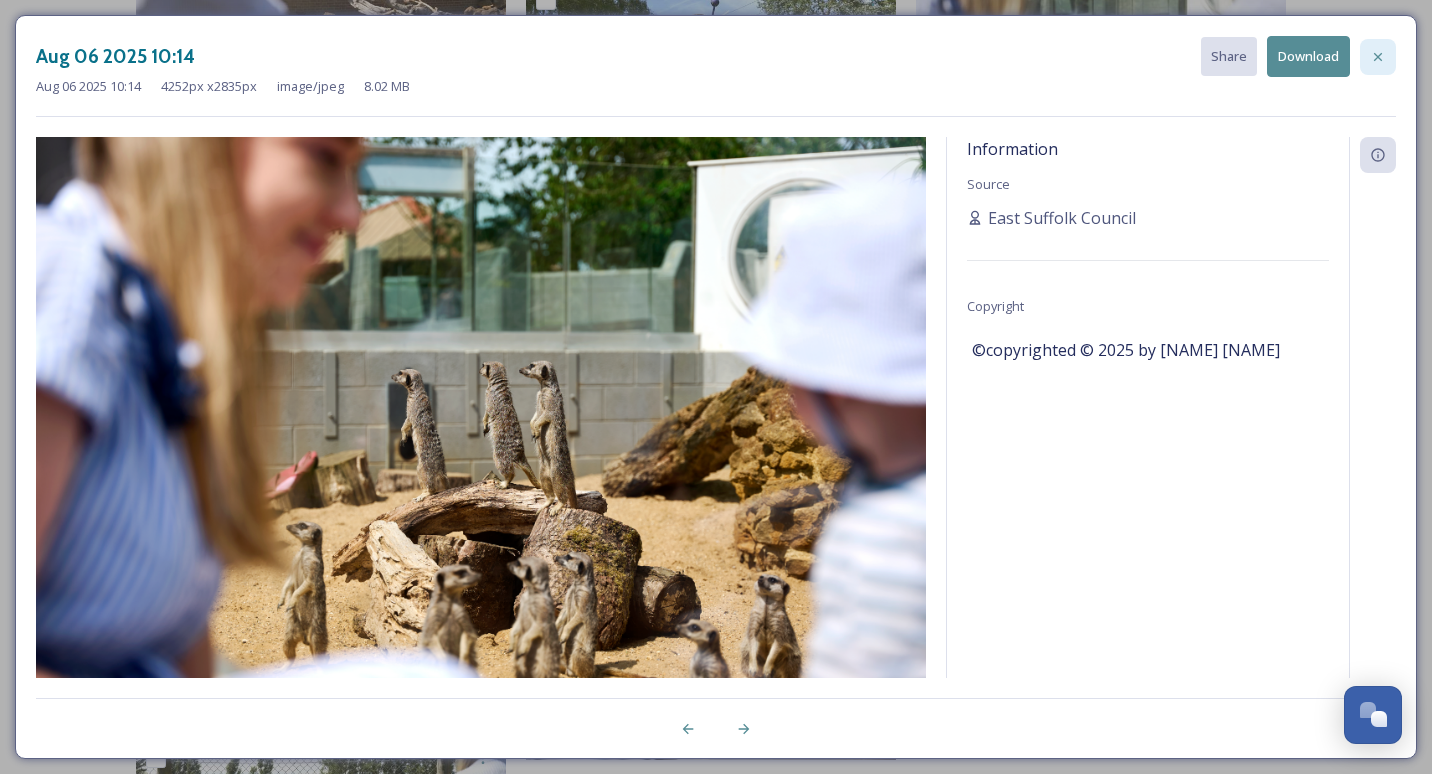 click 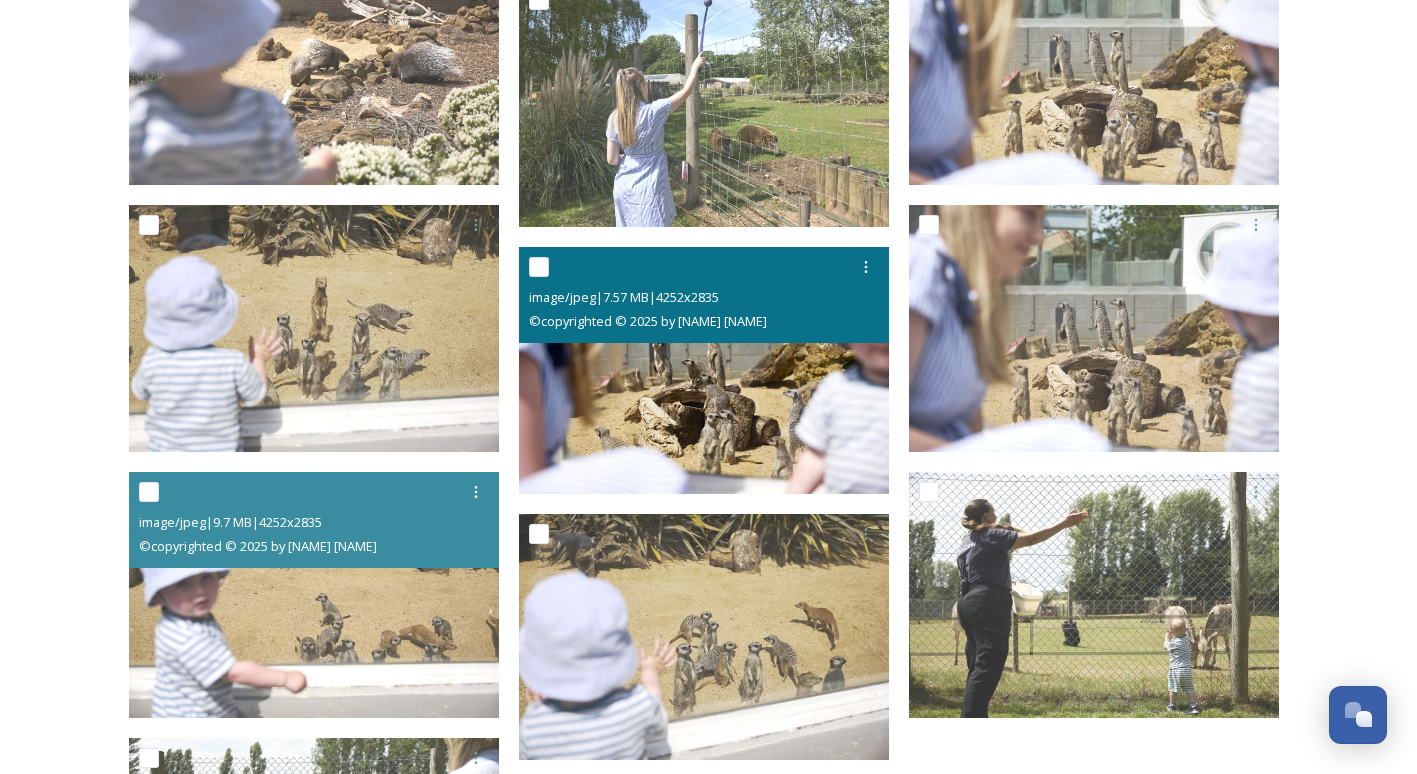 click at bounding box center (704, 370) 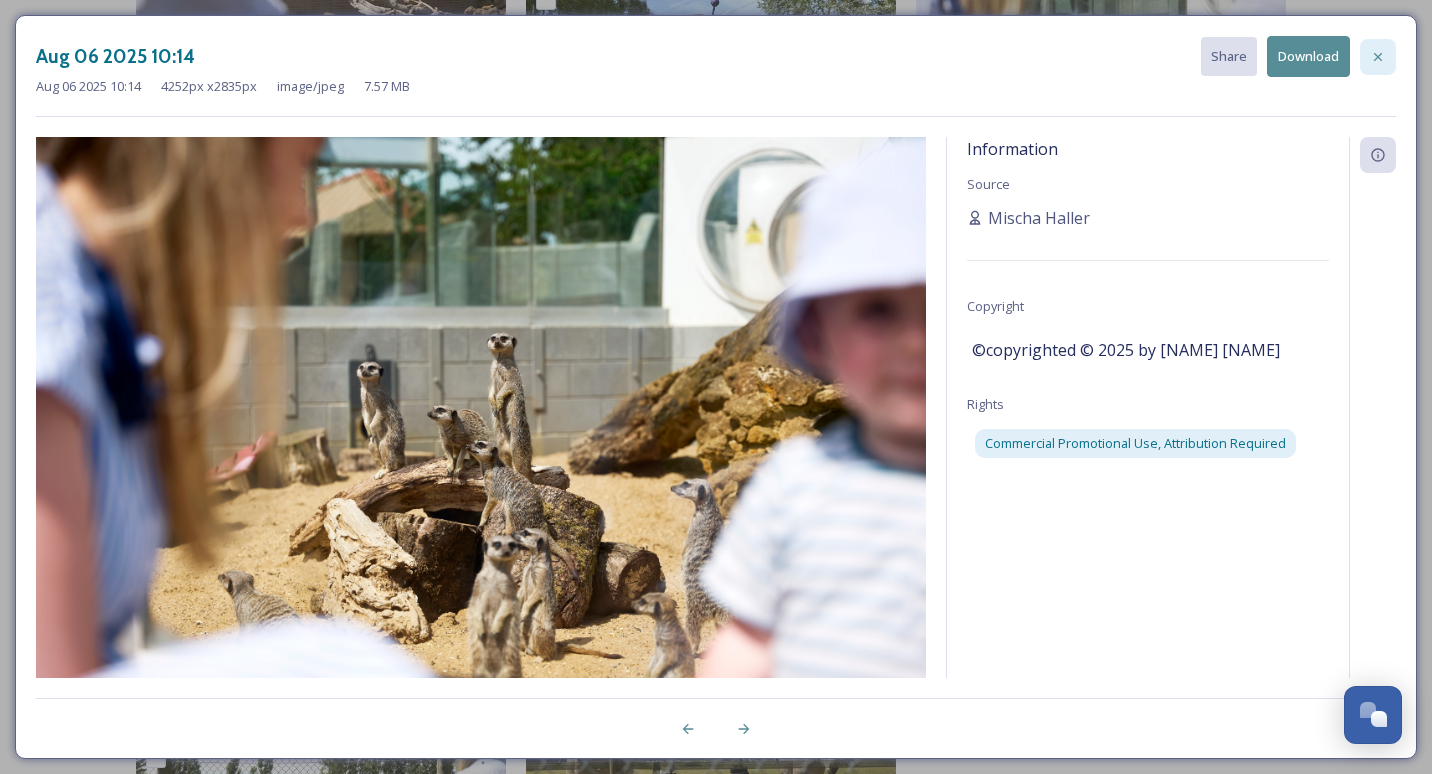 click at bounding box center (1378, 57) 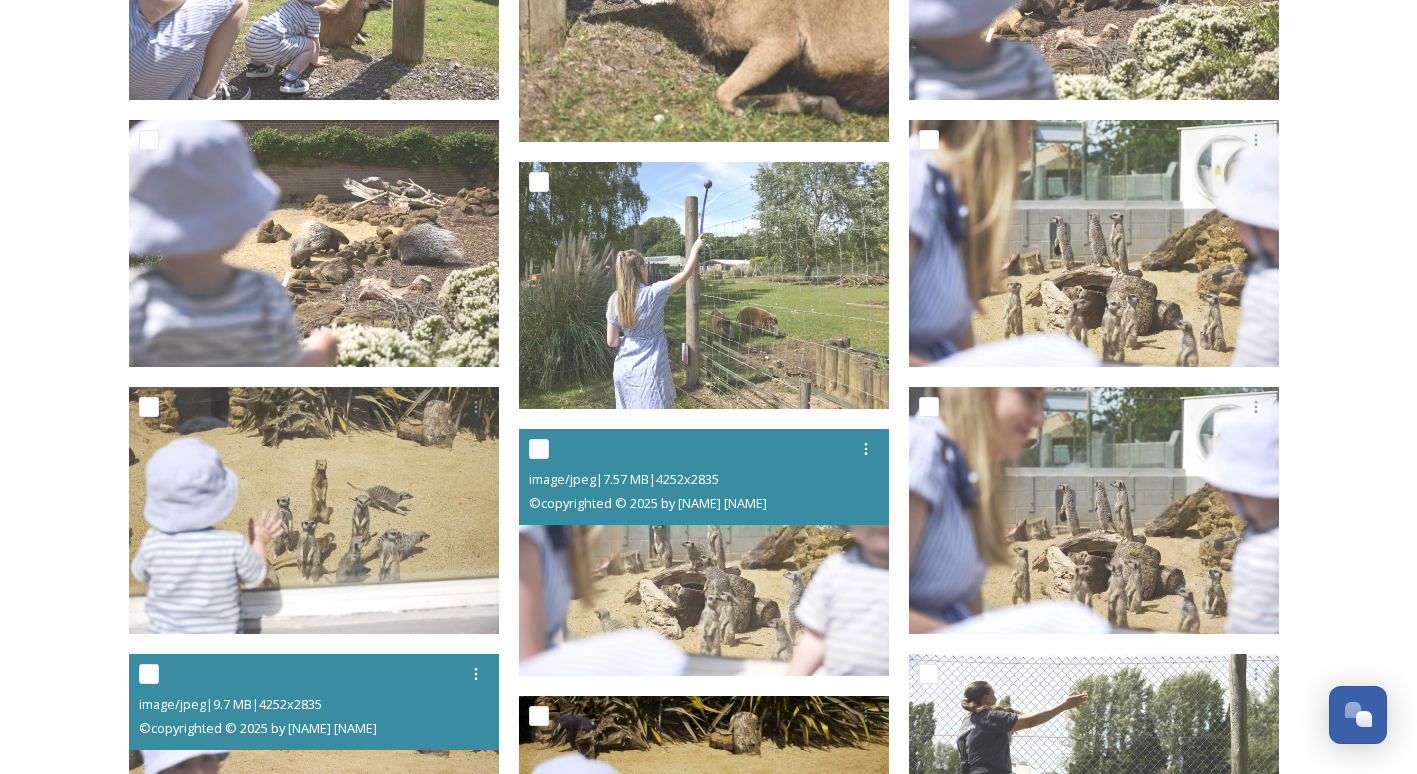 scroll, scrollTop: 762, scrollLeft: 0, axis: vertical 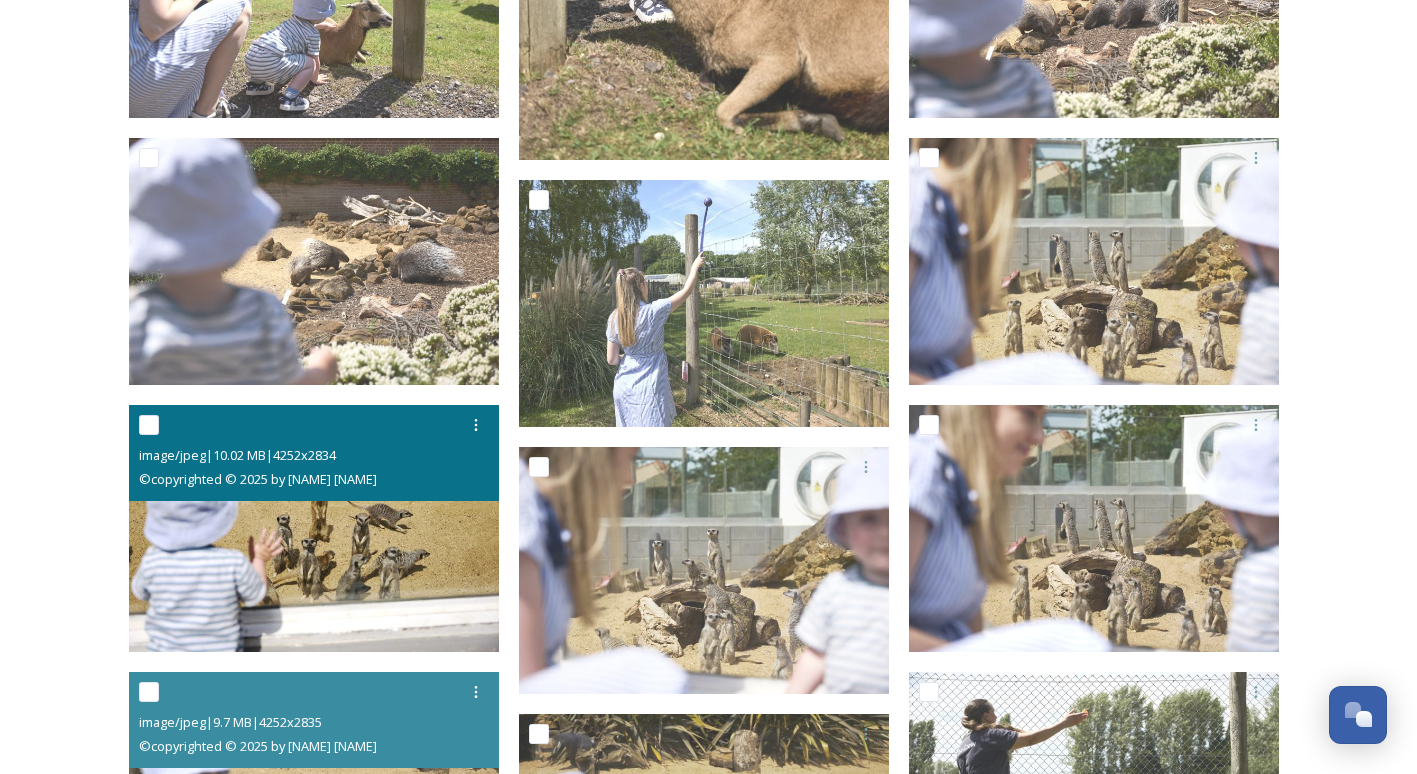 click at bounding box center (314, 528) 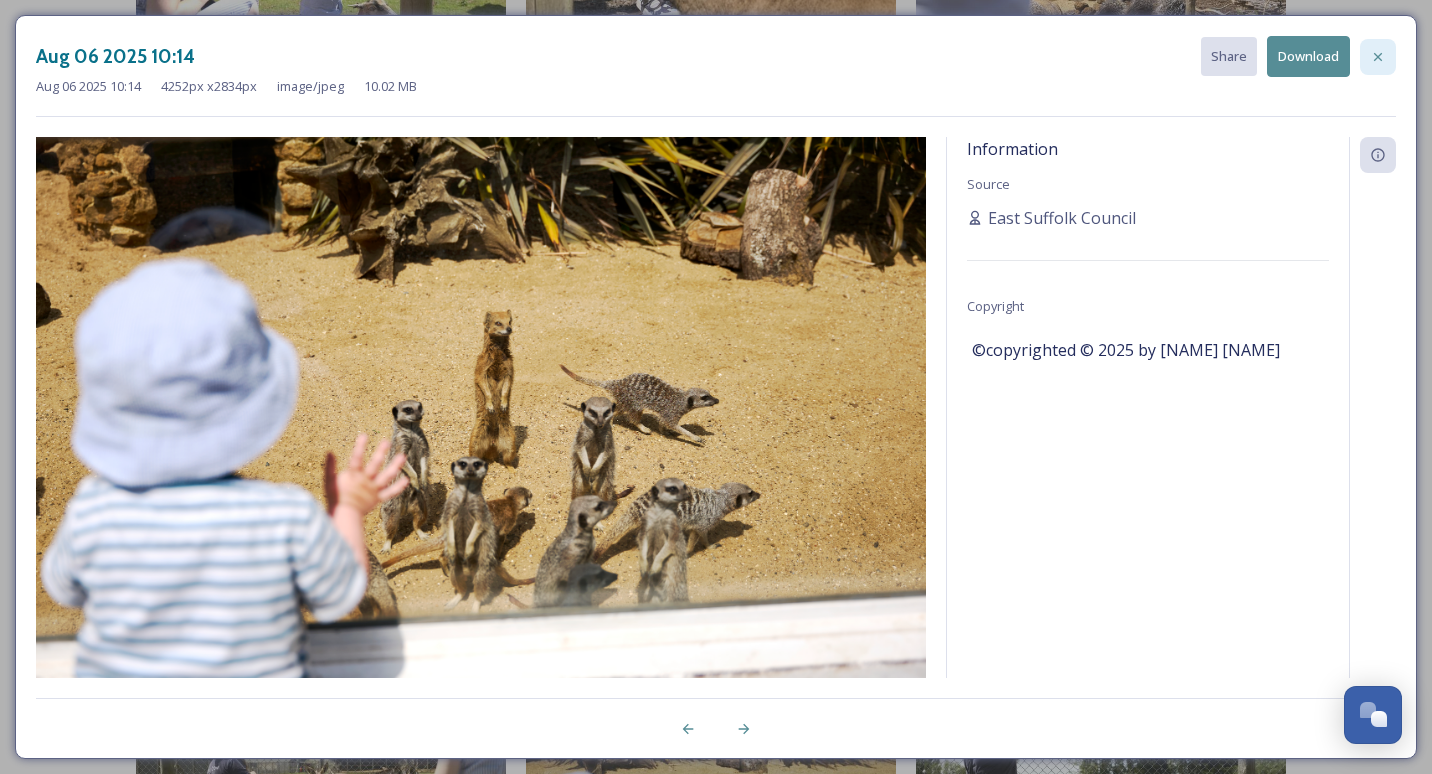 click 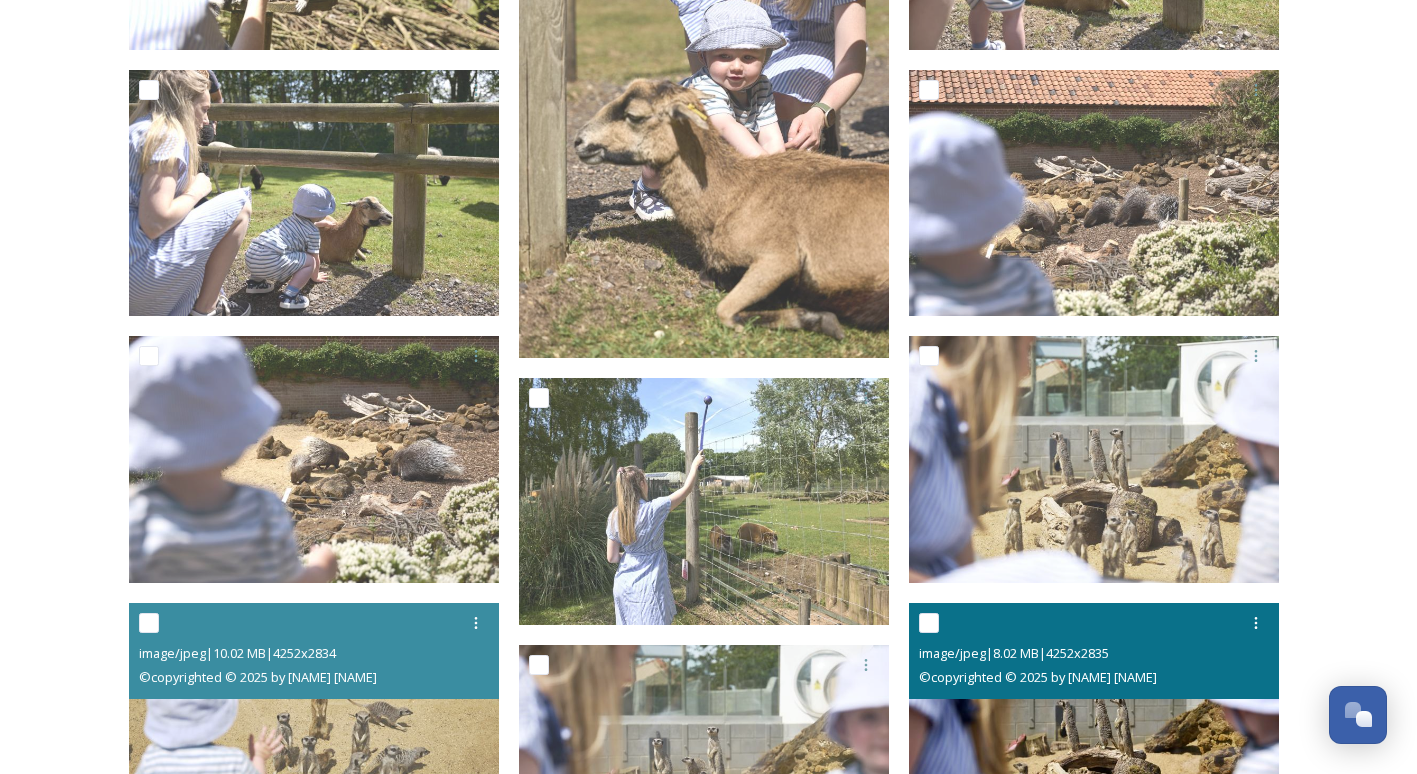 scroll, scrollTop: 562, scrollLeft: 0, axis: vertical 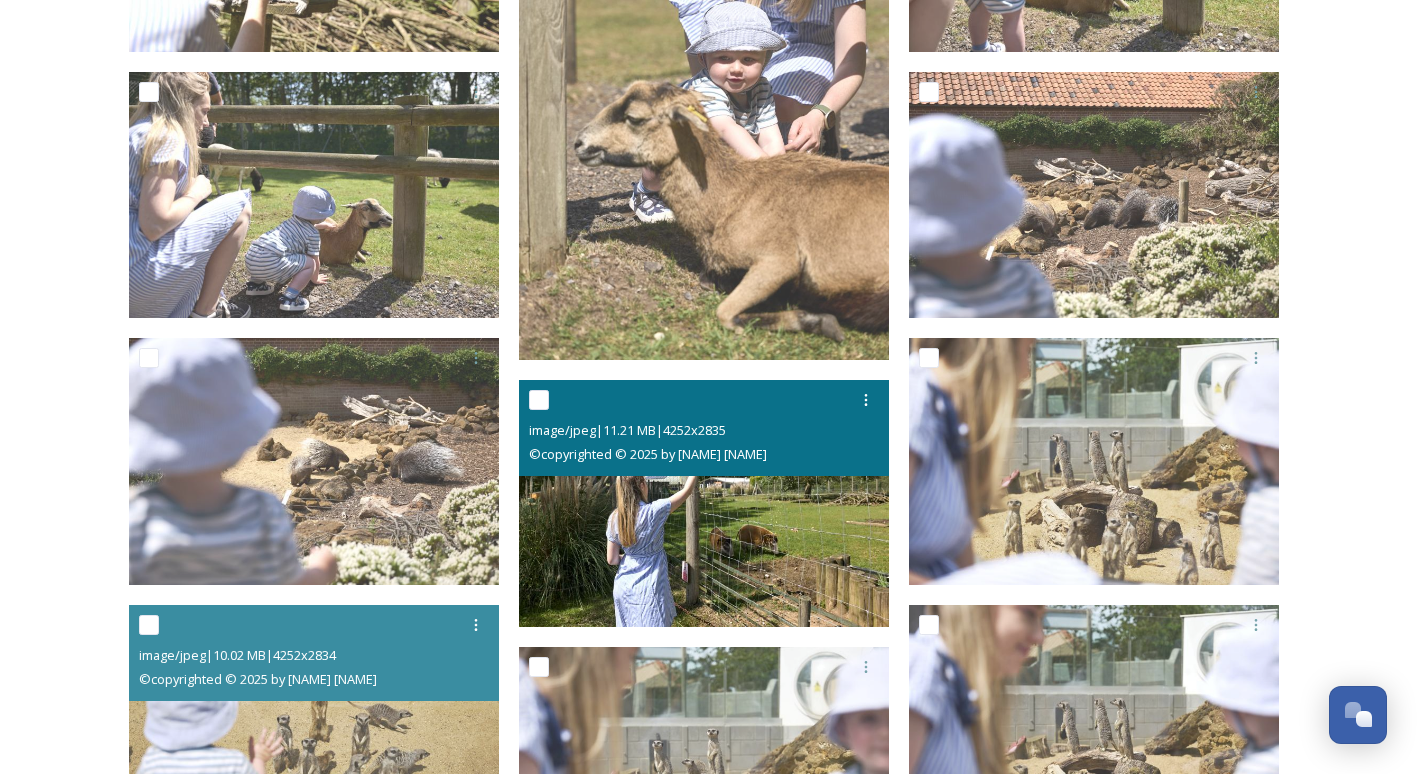 click on "© copyrighted © 2025  by [NAME] [NAME]" at bounding box center (648, 454) 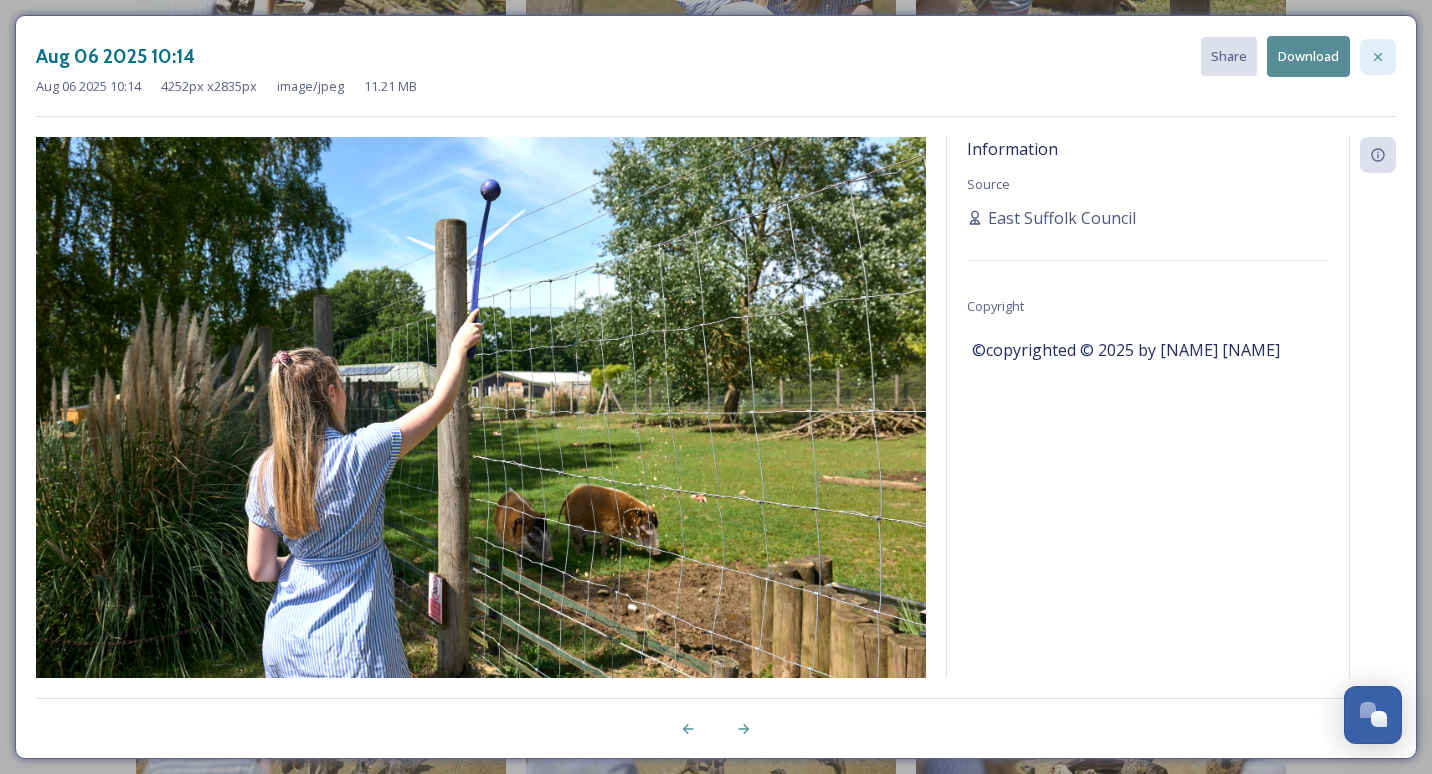 click at bounding box center (1378, 57) 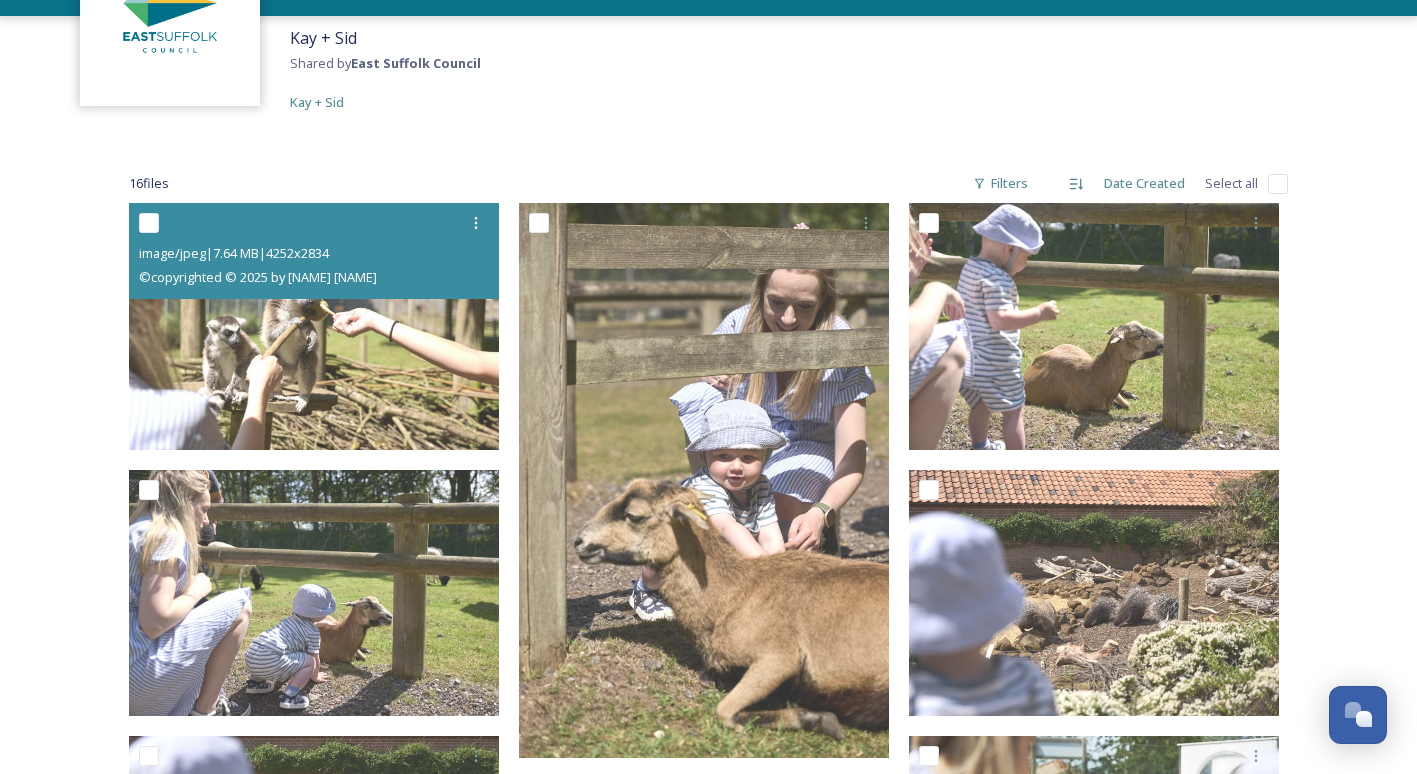 scroll, scrollTop: 162, scrollLeft: 0, axis: vertical 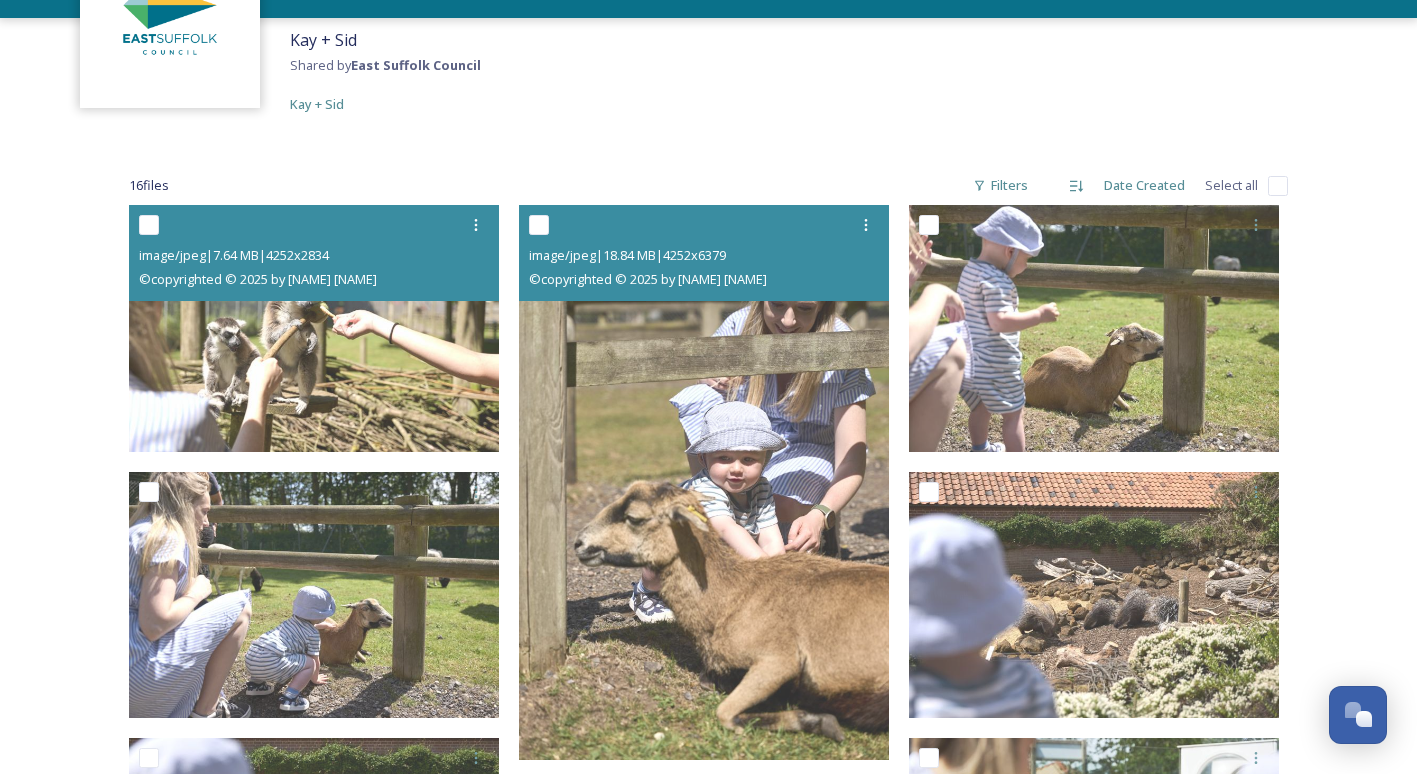 click at bounding box center (704, 482) 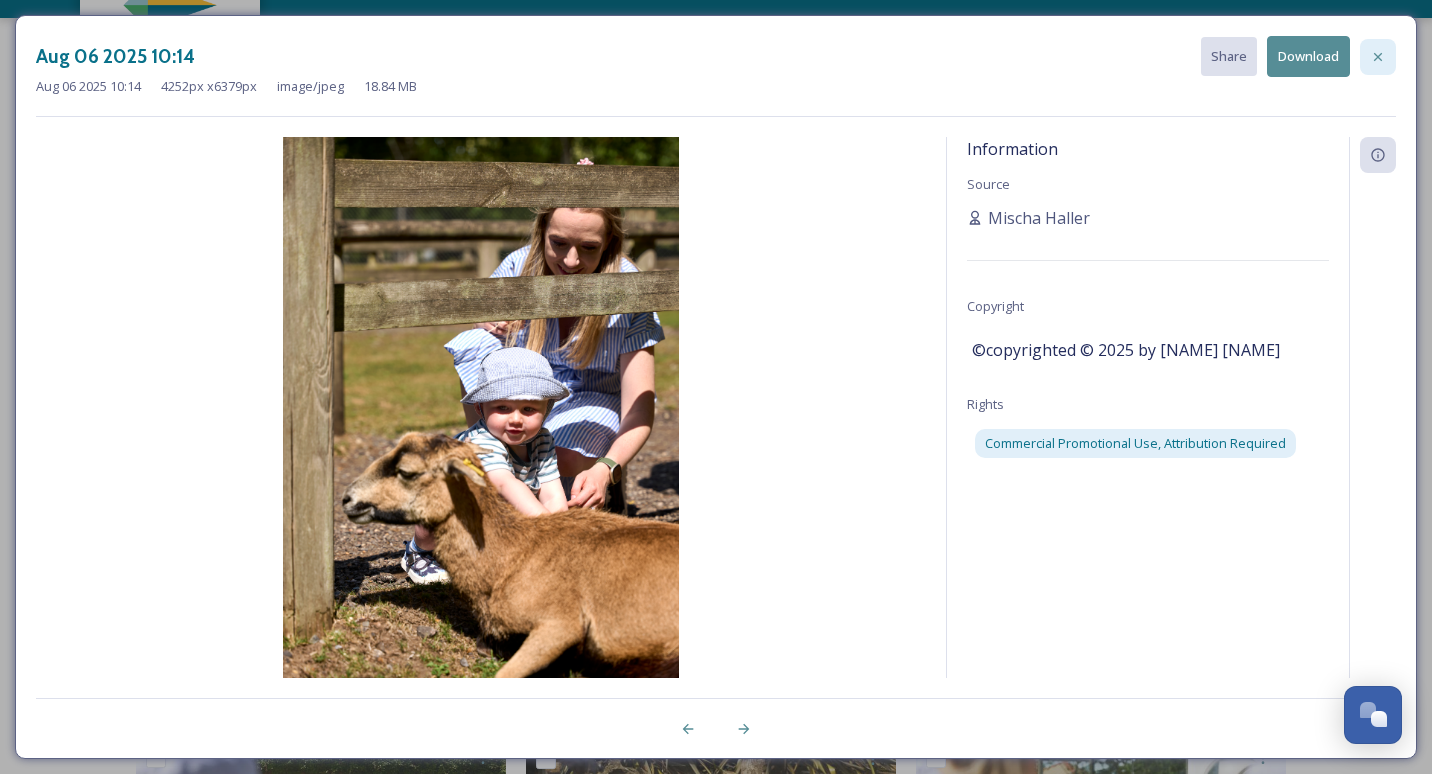 click at bounding box center (1378, 57) 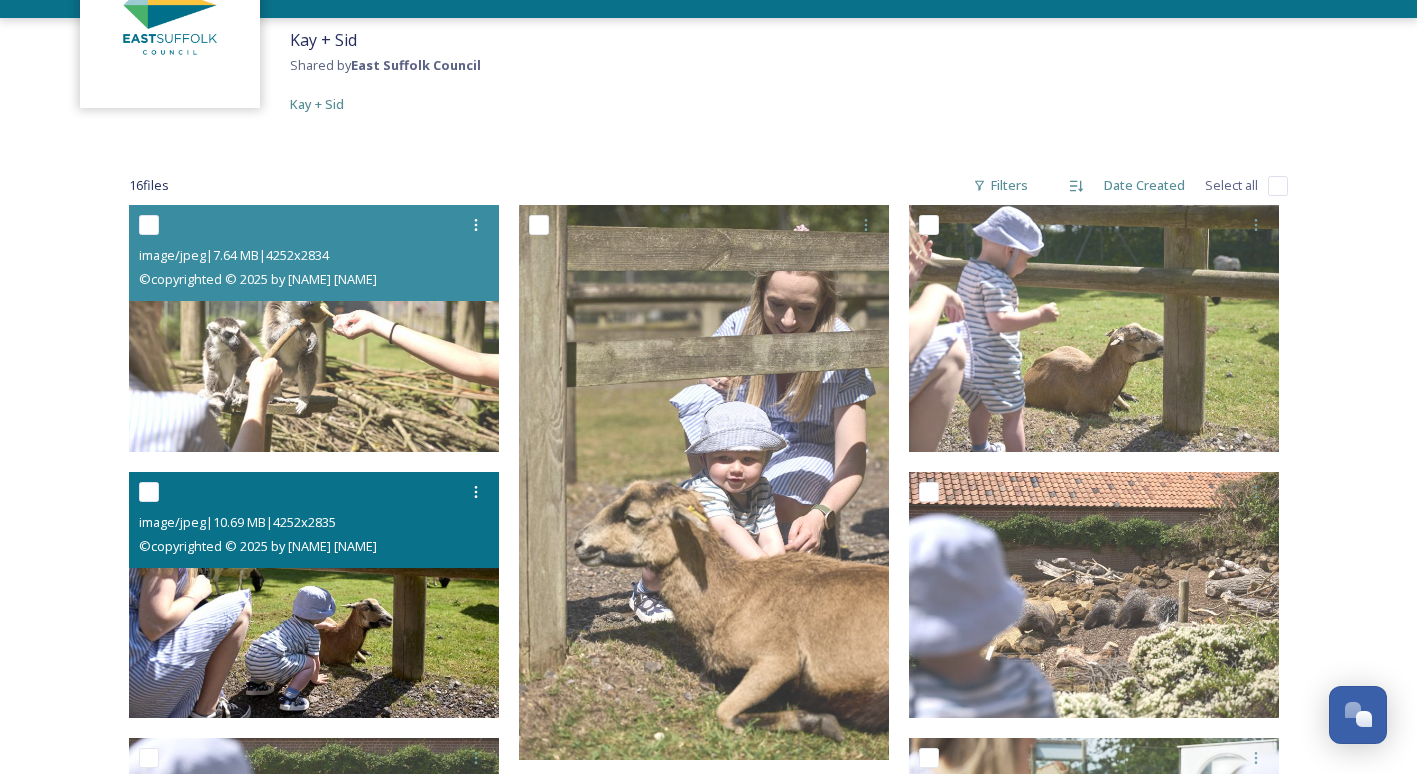 click at bounding box center (314, 595) 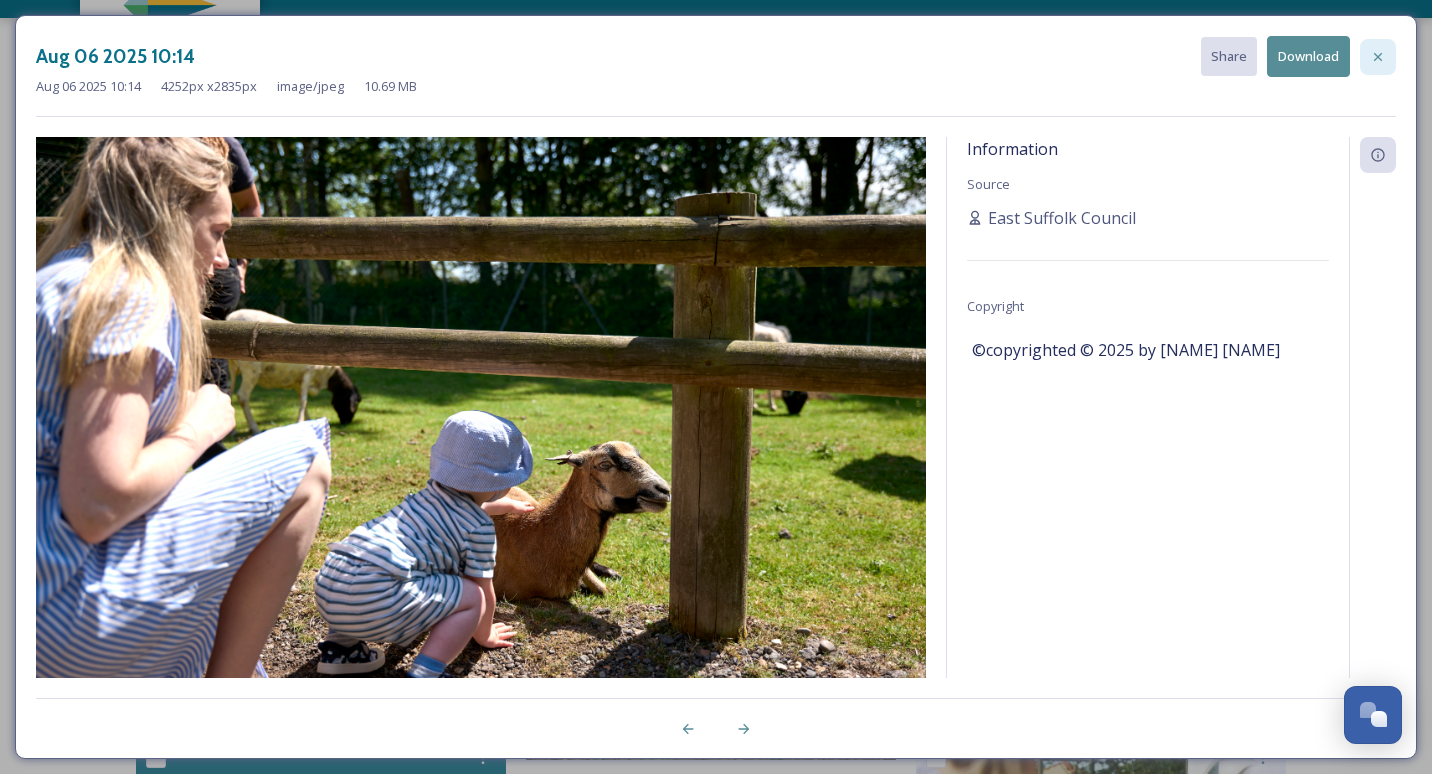 click at bounding box center [1378, 57] 